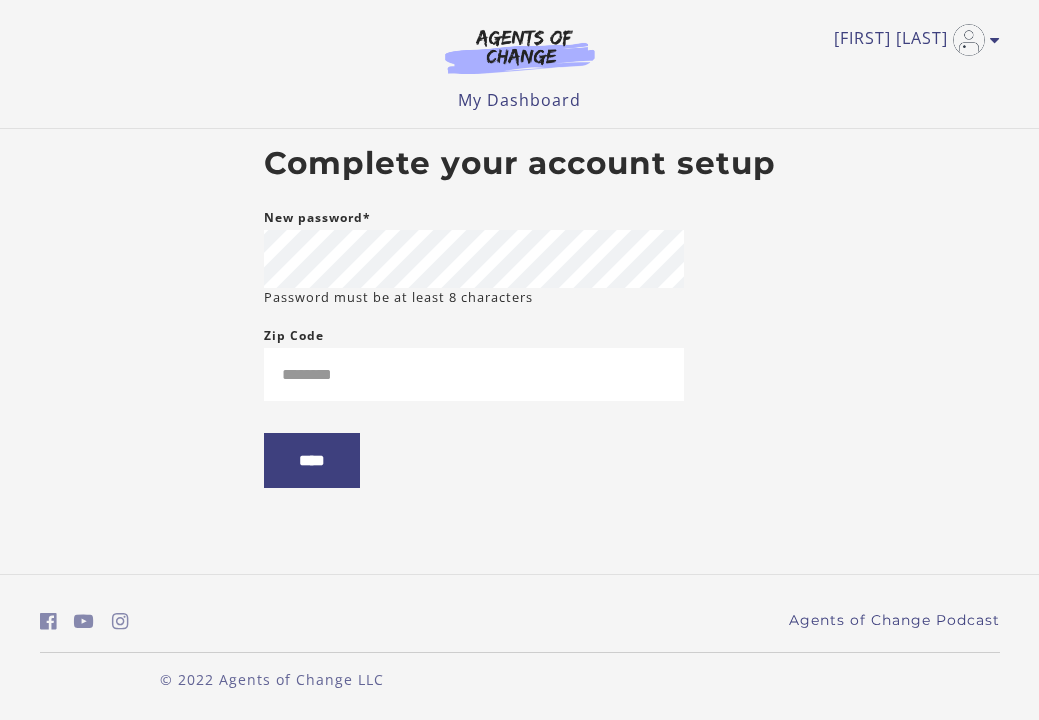 scroll, scrollTop: 0, scrollLeft: 0, axis: both 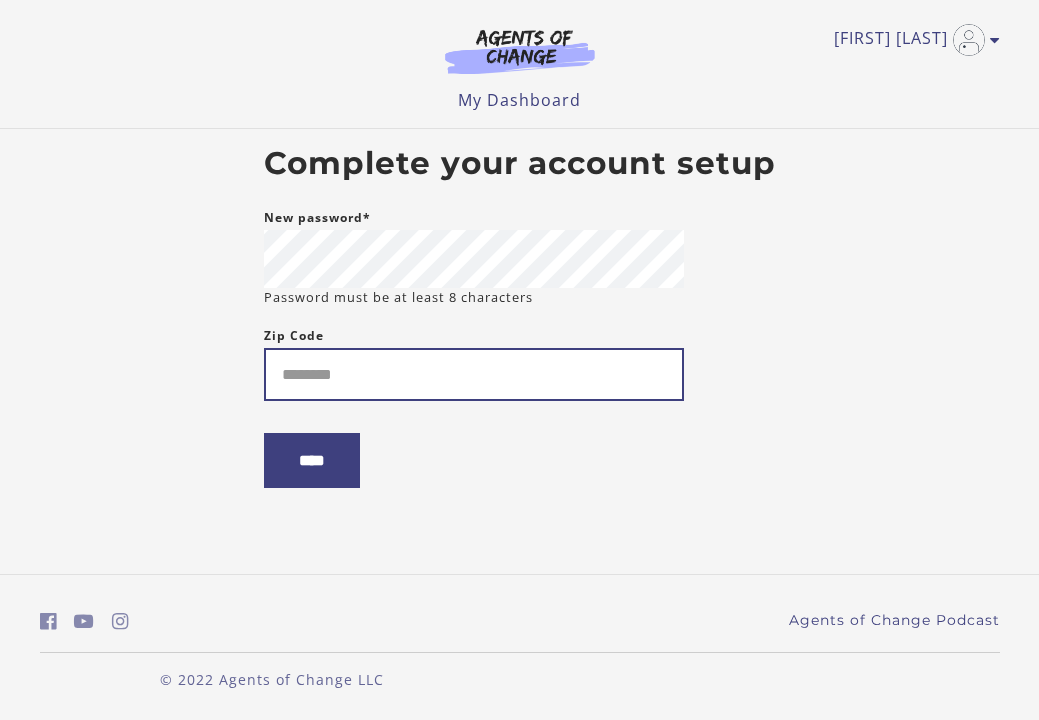 click on "Zip Code" at bounding box center (474, 374) 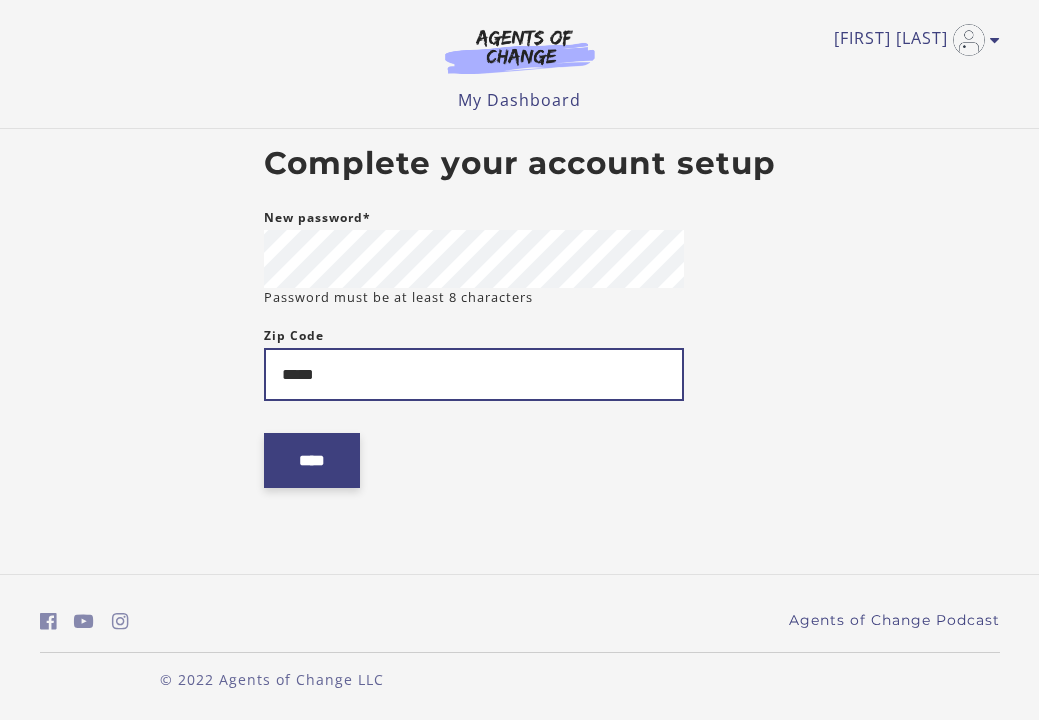 type on "*****" 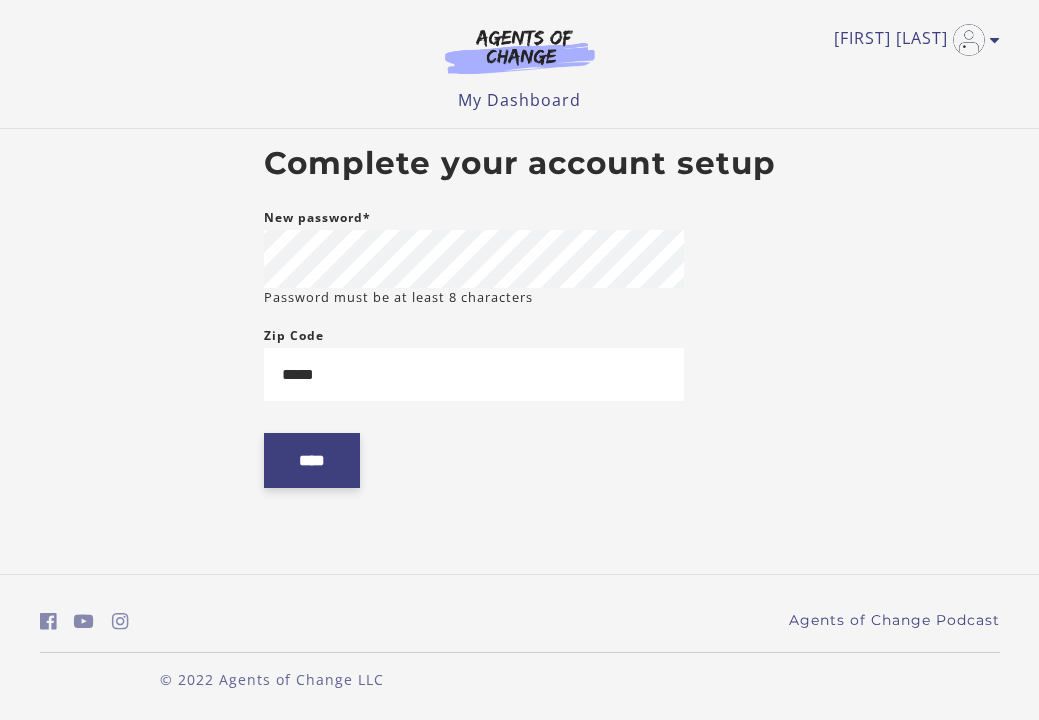 click on "****" at bounding box center [312, 460] 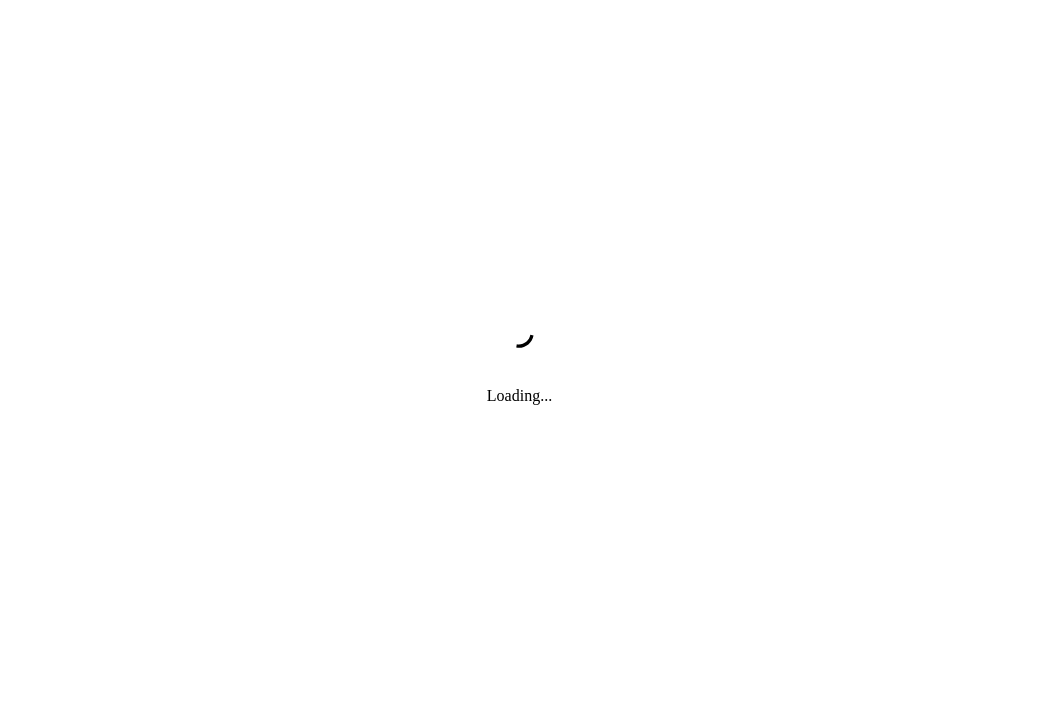 scroll, scrollTop: 0, scrollLeft: 0, axis: both 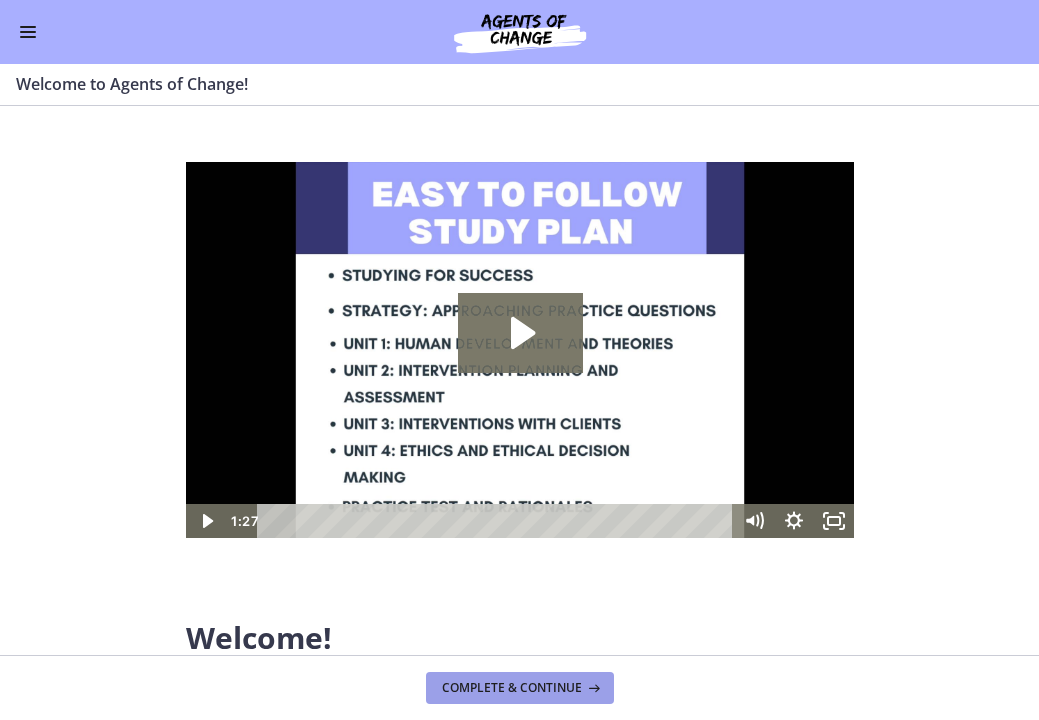 click on "Complete & continue" at bounding box center (512, 688) 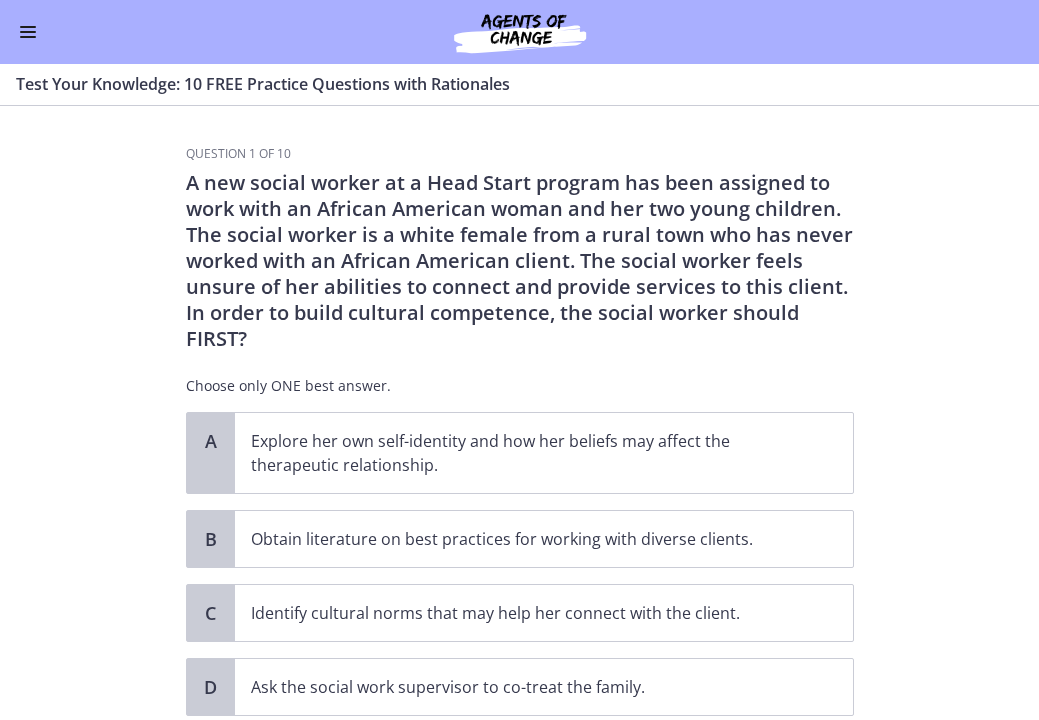 click on "Question   1   of   10
A new social worker at a Head Start program has been assigned to work with an African American woman and her two young children. The social worker is a white female from a rural town who has never worked with an African American client. The social worker feels unsure of her abilities to connect and provide services to this client. In order to build cultural competence, the social worker should FIRST?
Choose only ONE best answer.
A
Explore her own self-identity and how her beliefs may affect the therapeutic relationship.
B
Obtain literature on best practices for working with diverse clients.
C
Identify cultural norms that may help her connect with the client." at bounding box center [519, 413] 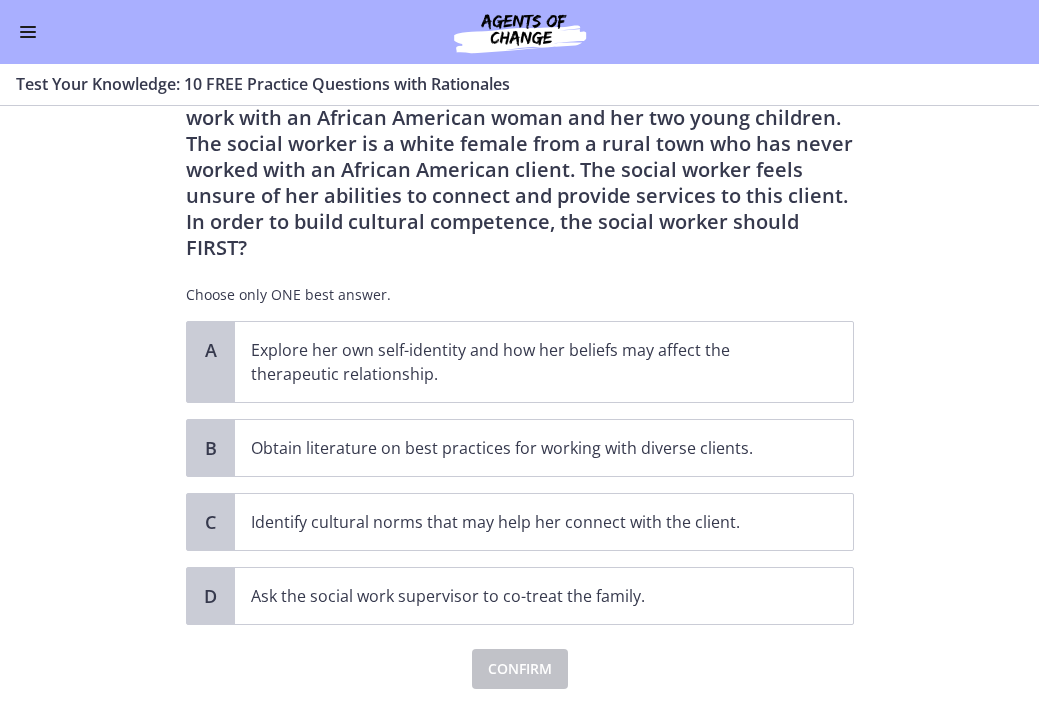 scroll, scrollTop: 146, scrollLeft: 0, axis: vertical 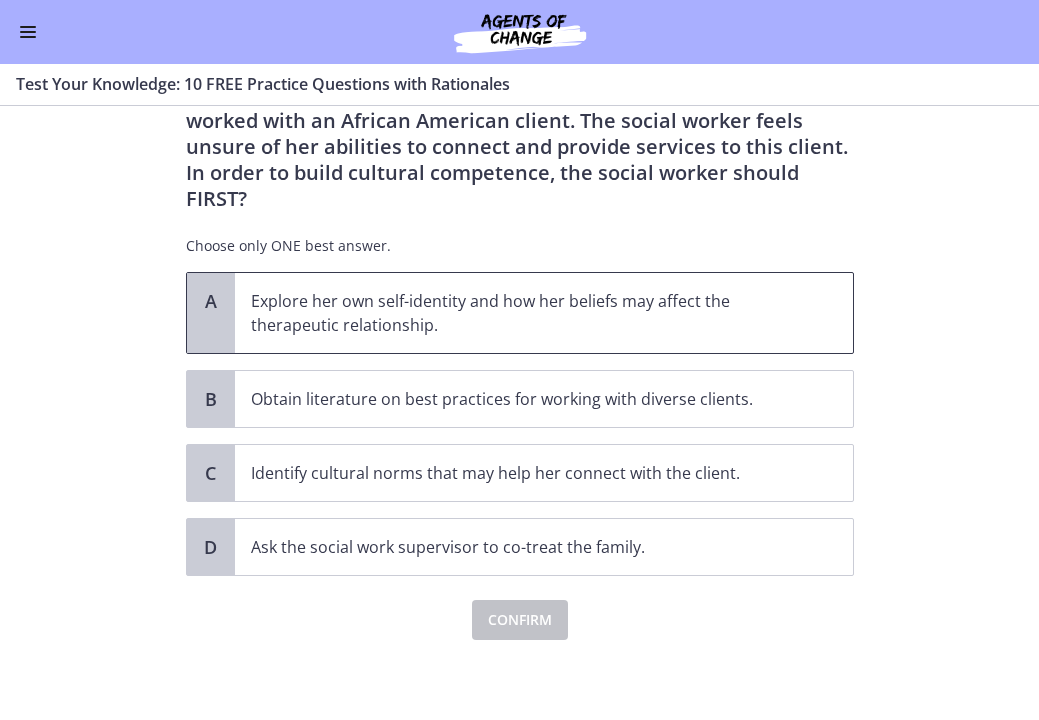 click on "Explore her own self-identity and how her beliefs may affect the therapeutic relationship." at bounding box center (524, 313) 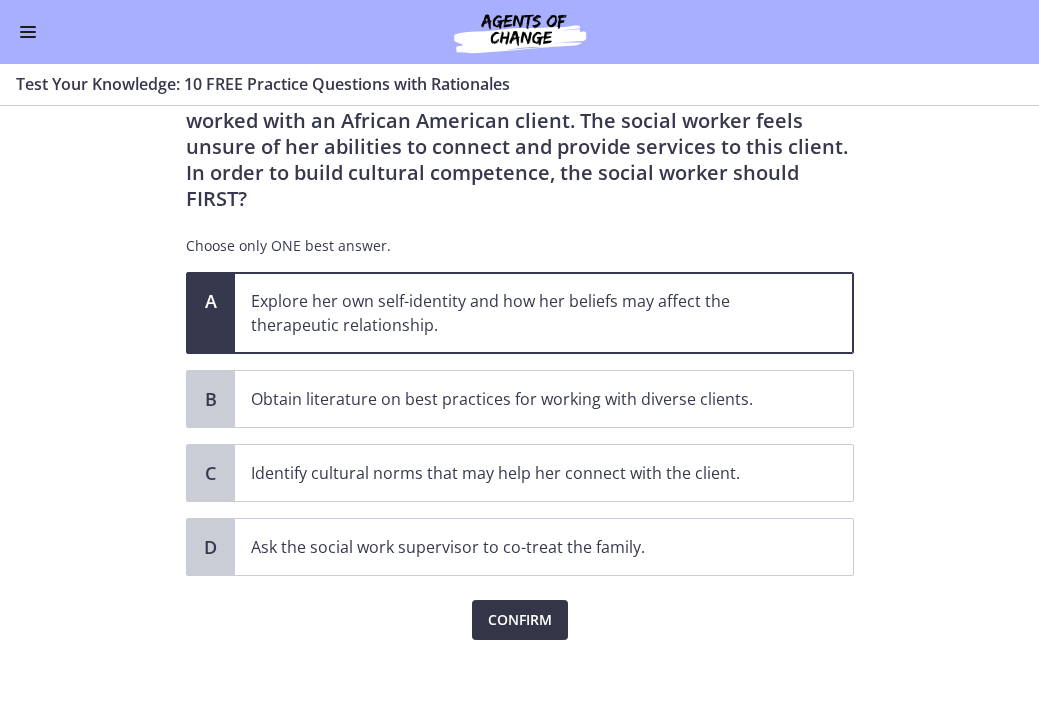 click on "Confirm" at bounding box center (520, 620) 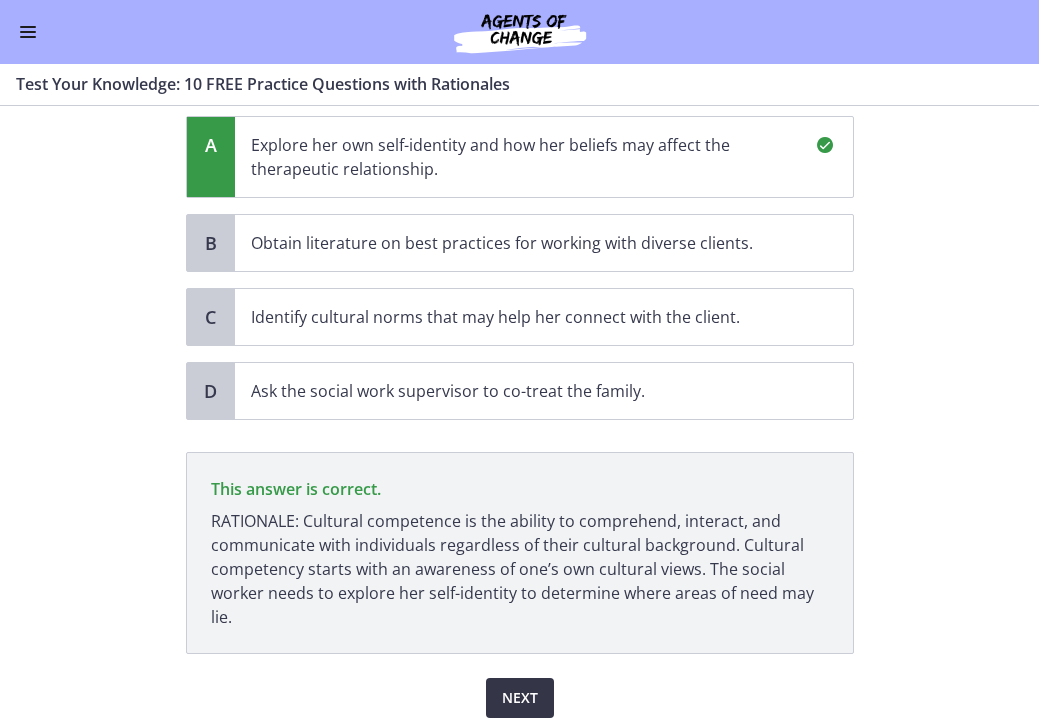 scroll, scrollTop: 287, scrollLeft: 0, axis: vertical 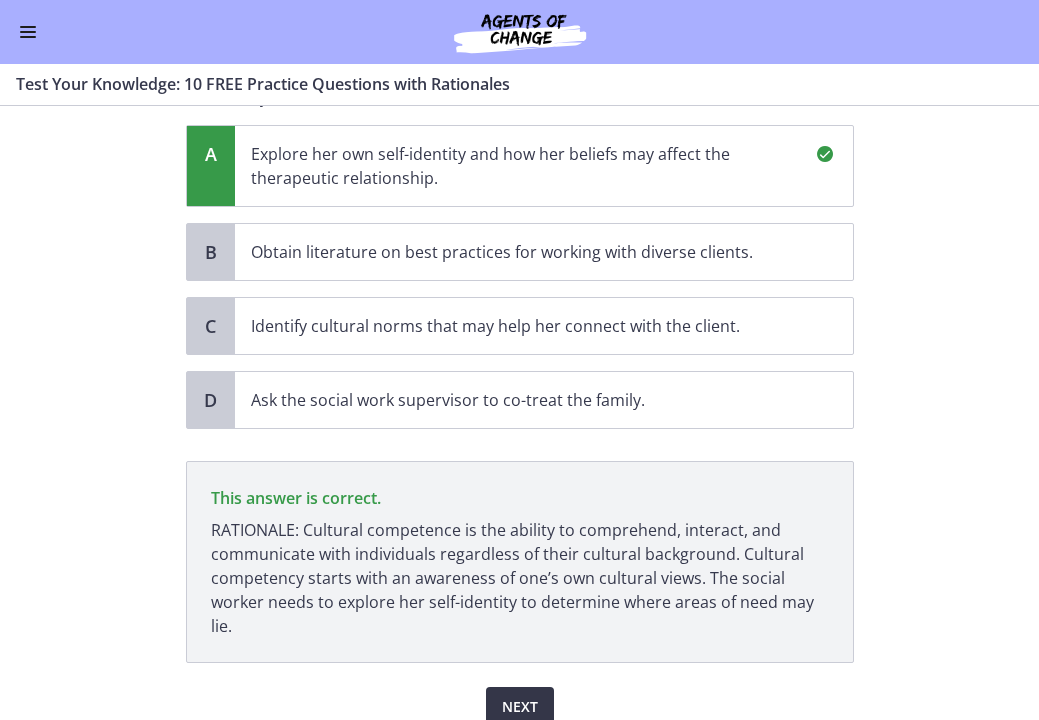click on "Next" at bounding box center [520, 707] 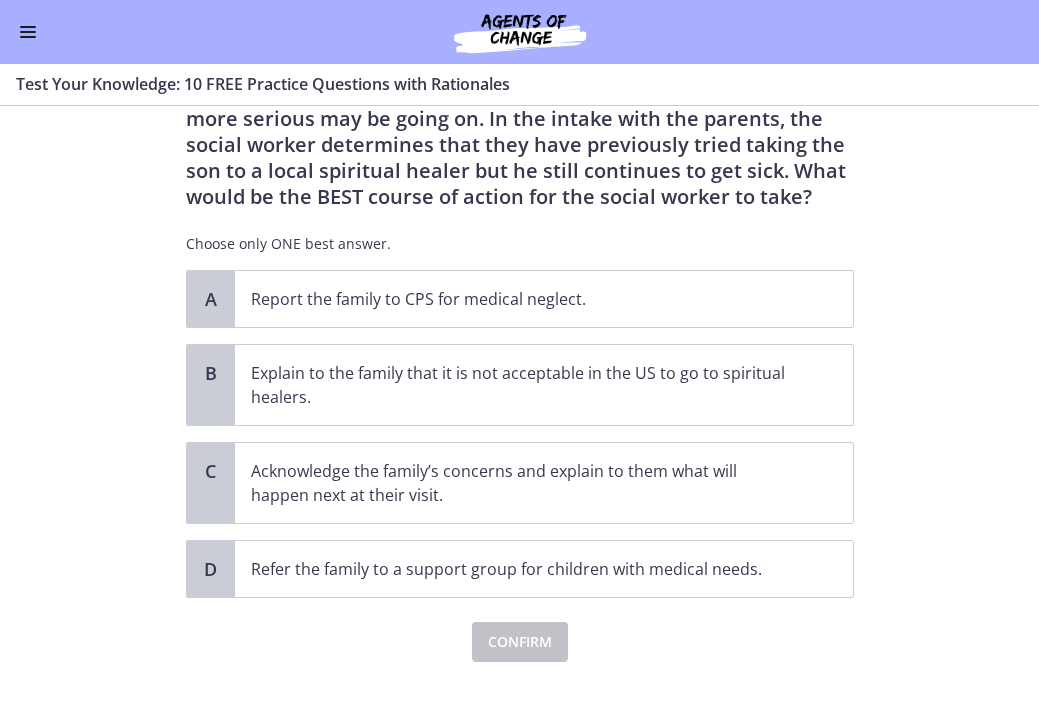 scroll, scrollTop: 154, scrollLeft: 0, axis: vertical 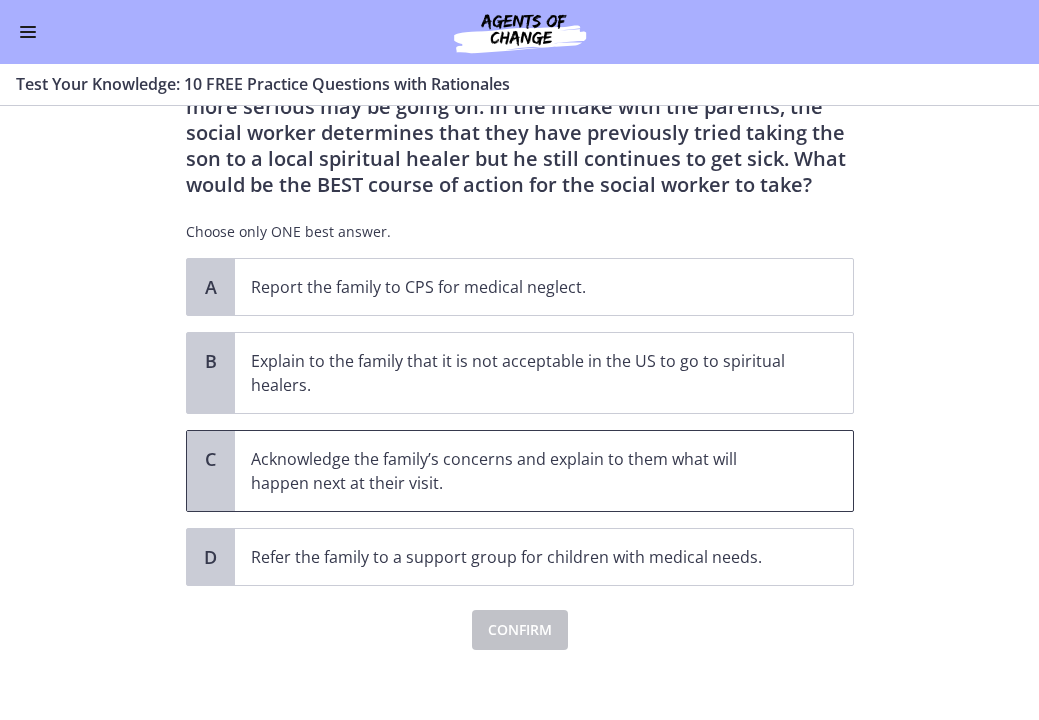 click on "Acknowledge the family’s concerns and explain to them what will happen next at their visit." at bounding box center [524, 471] 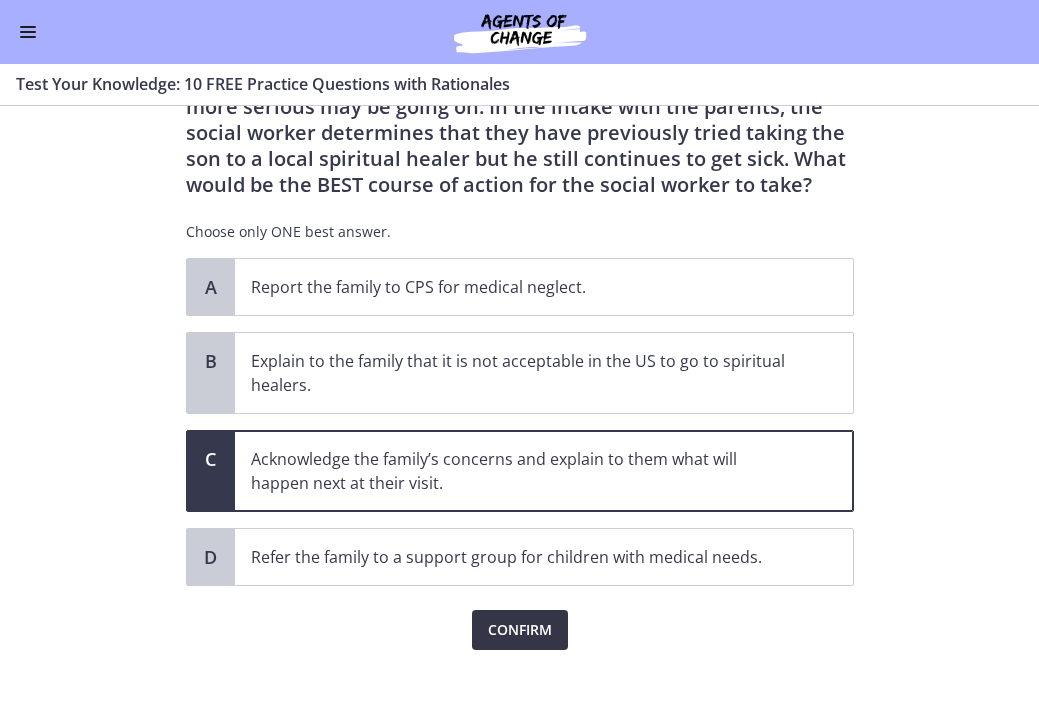 click on "Confirm" at bounding box center (520, 630) 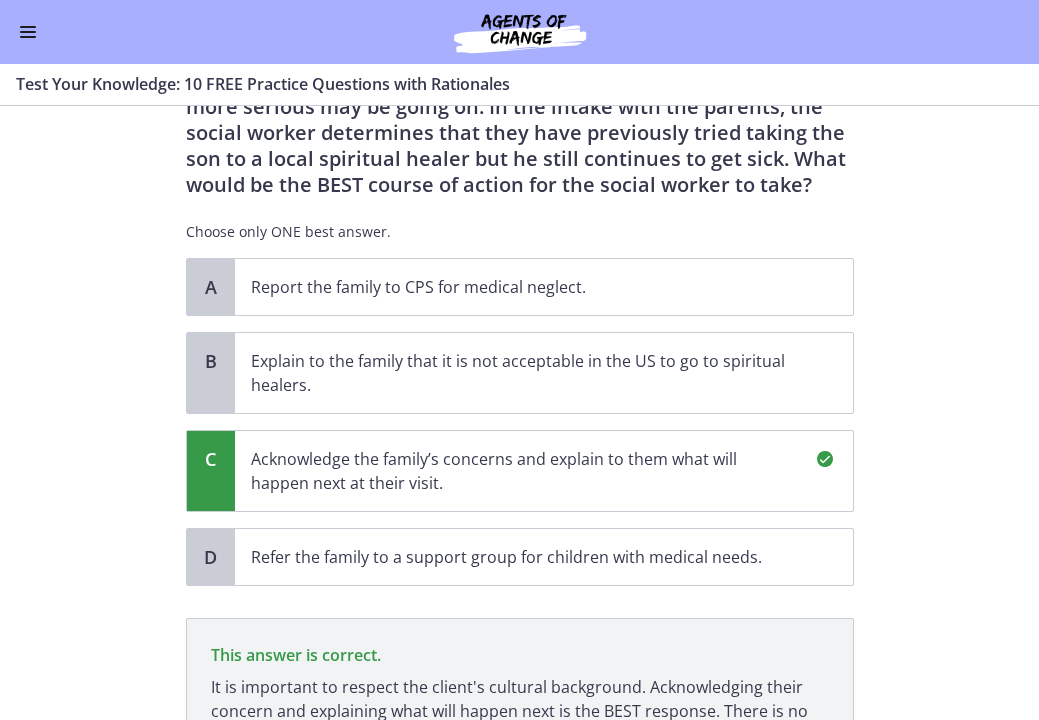 scroll, scrollTop: 398, scrollLeft: 0, axis: vertical 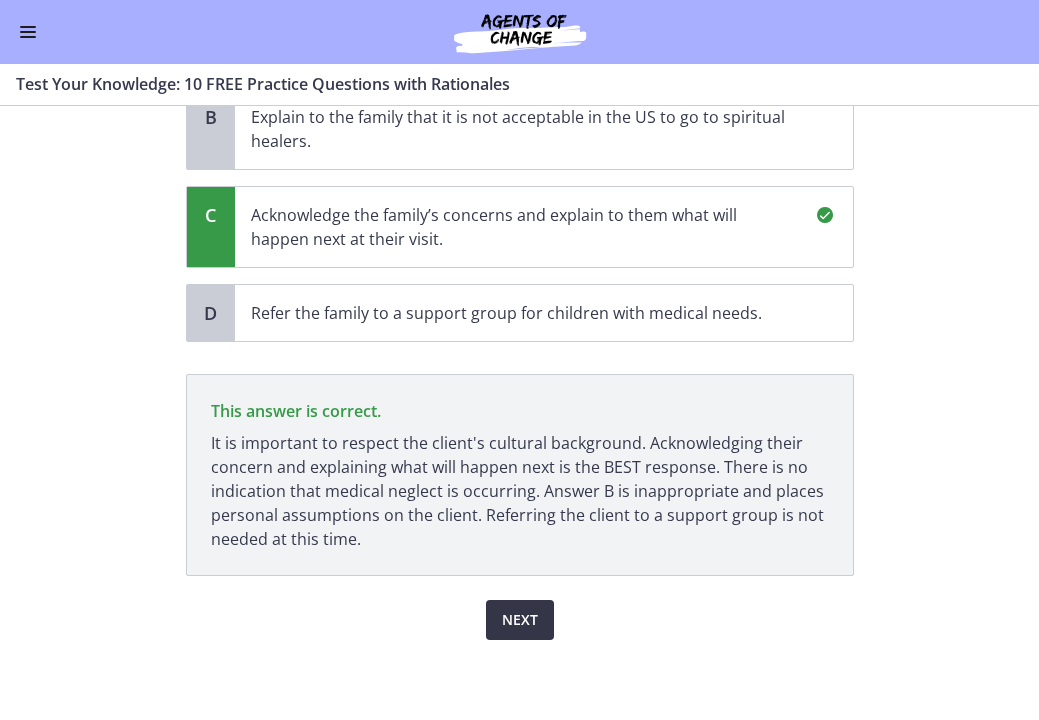 click on "Next" at bounding box center (520, 620) 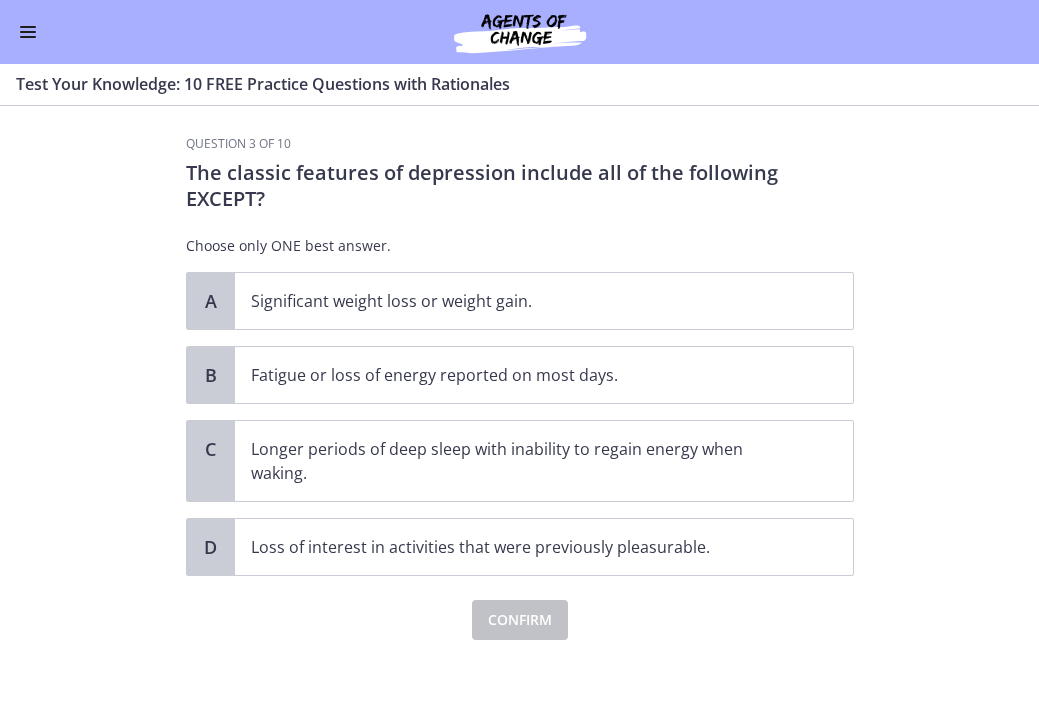 scroll, scrollTop: 0, scrollLeft: 0, axis: both 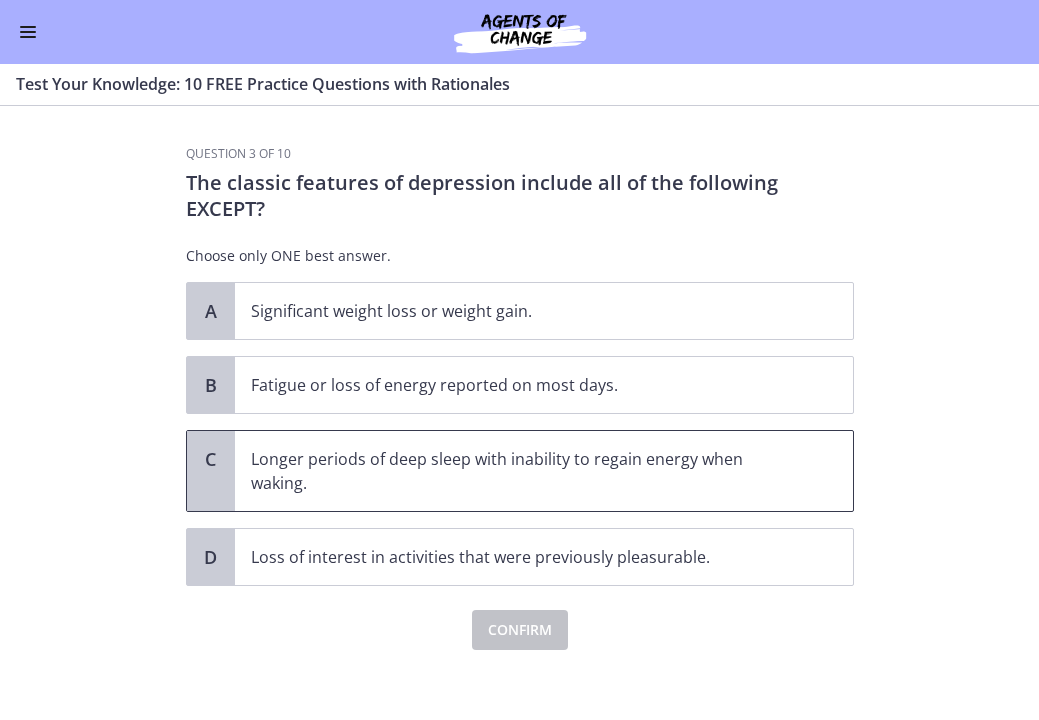 click on "Longer periods of deep sleep with inability to regain energy when waking." at bounding box center [524, 471] 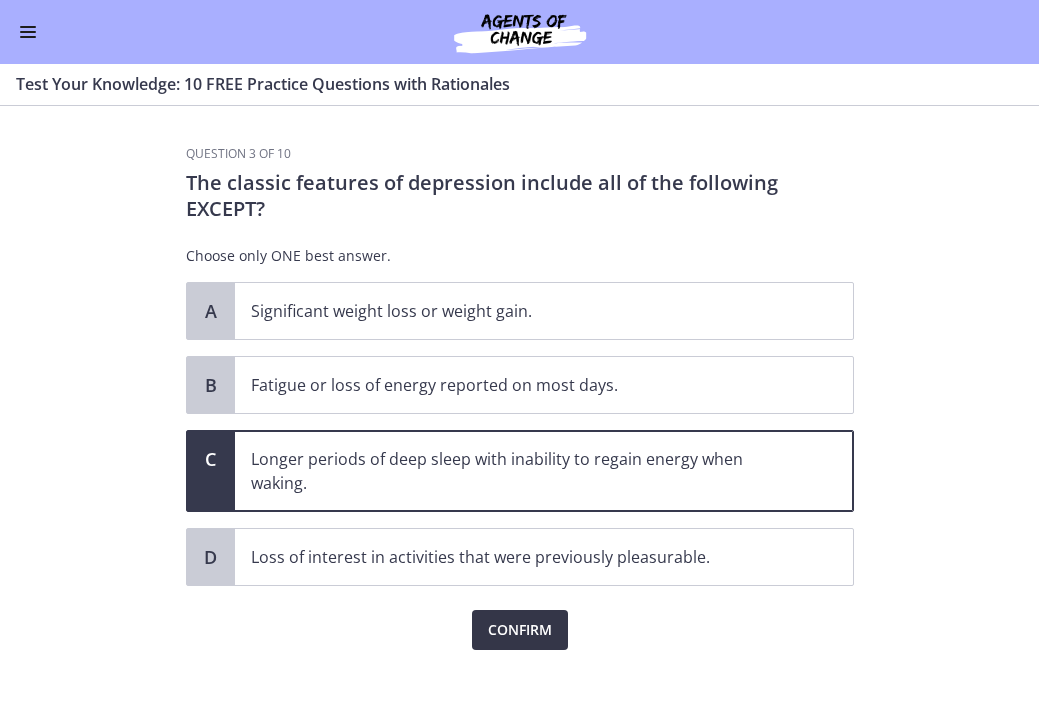 click on "Confirm" at bounding box center [520, 630] 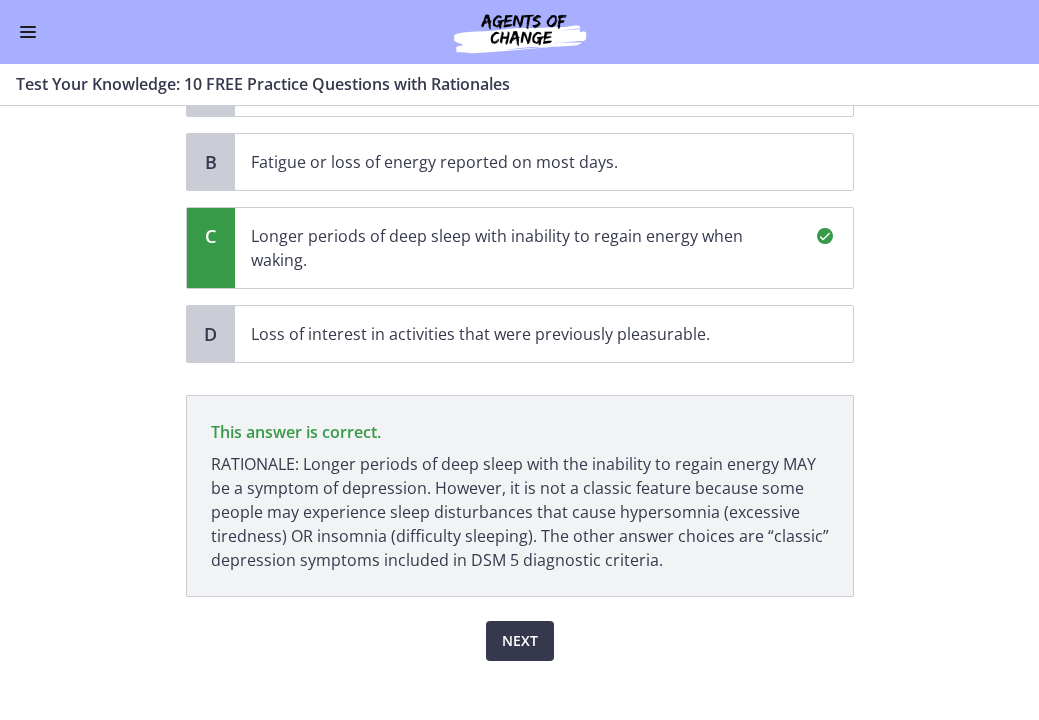 scroll, scrollTop: 233, scrollLeft: 0, axis: vertical 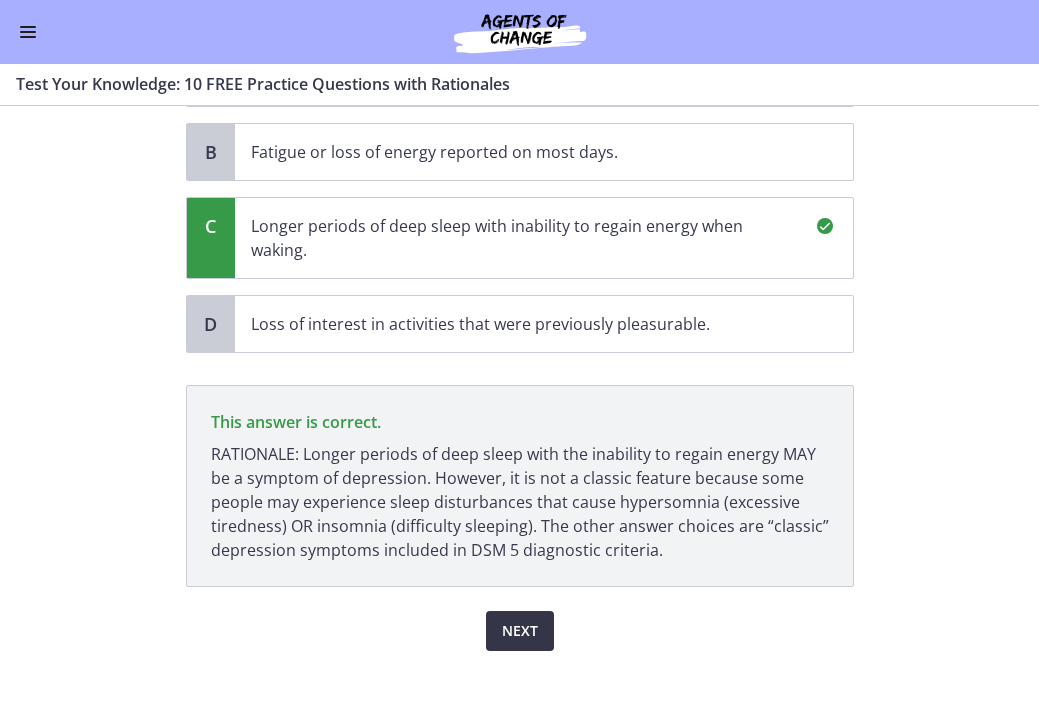 click on "Next" at bounding box center [520, 631] 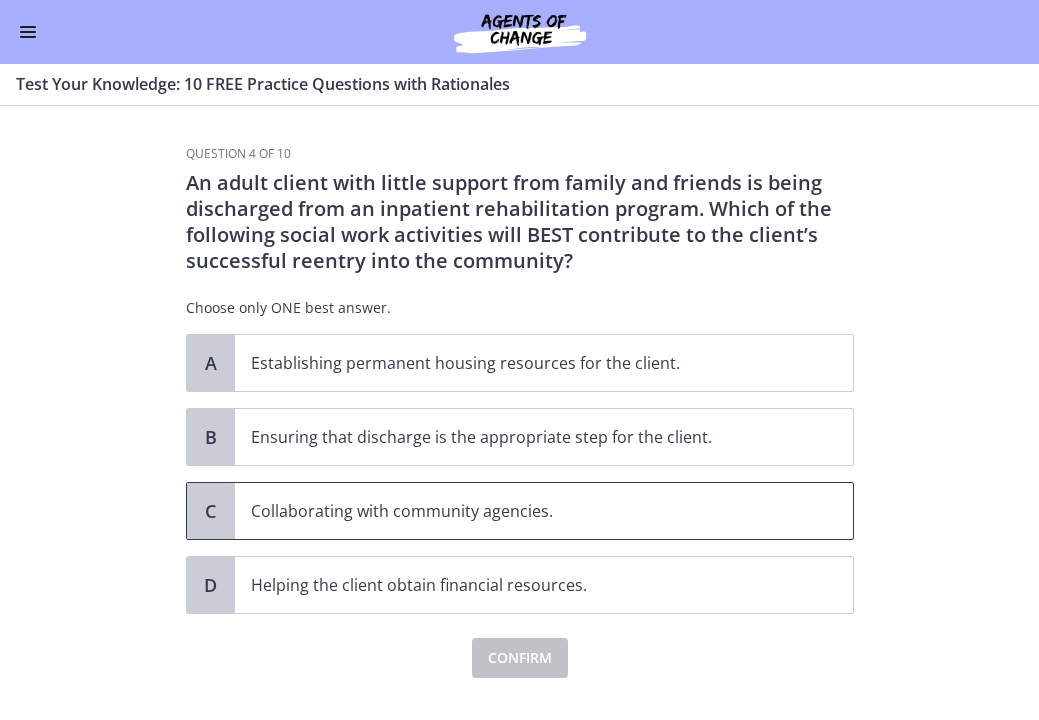 click on "Collaborating with community agencies." at bounding box center (544, 511) 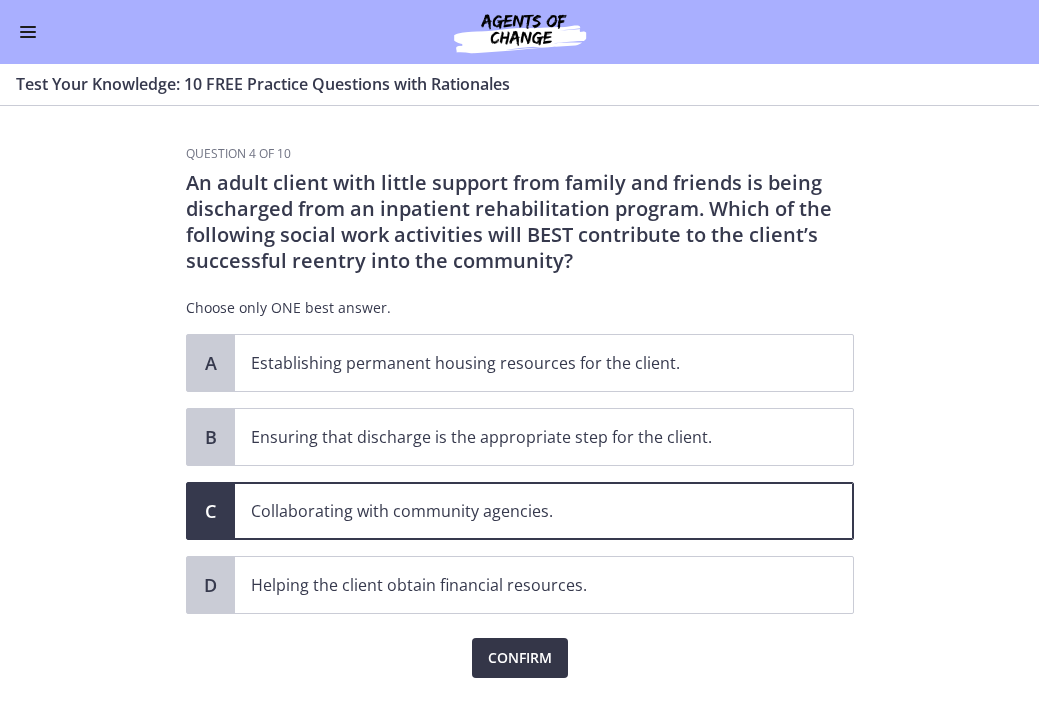 click on "Confirm" at bounding box center [520, 658] 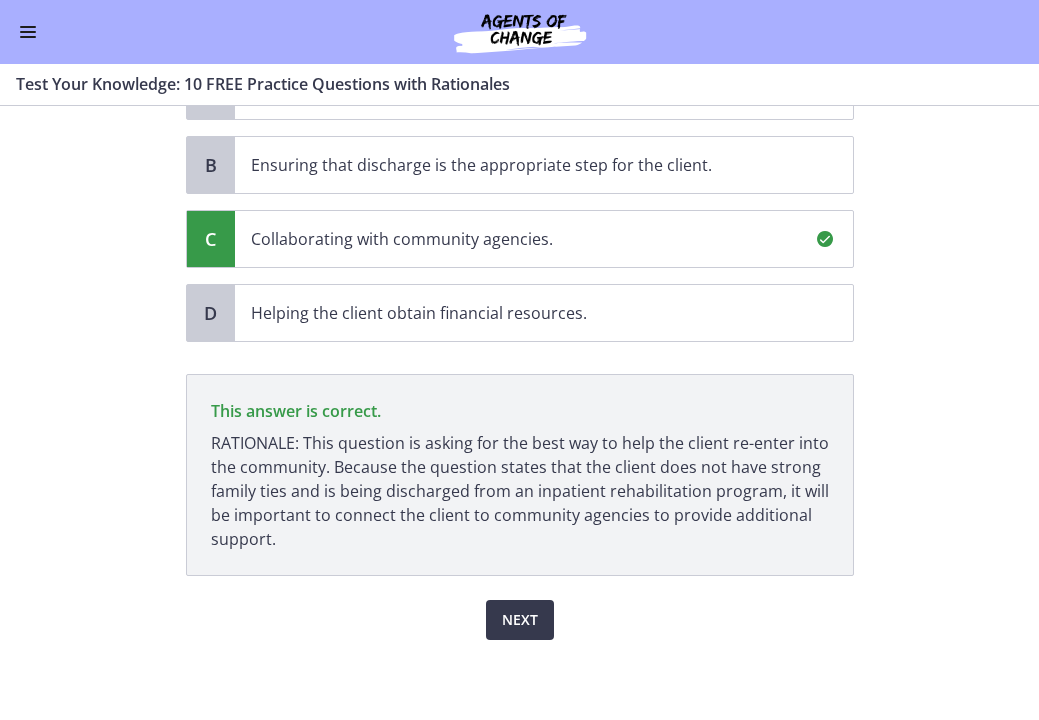 scroll, scrollTop: 272, scrollLeft: 0, axis: vertical 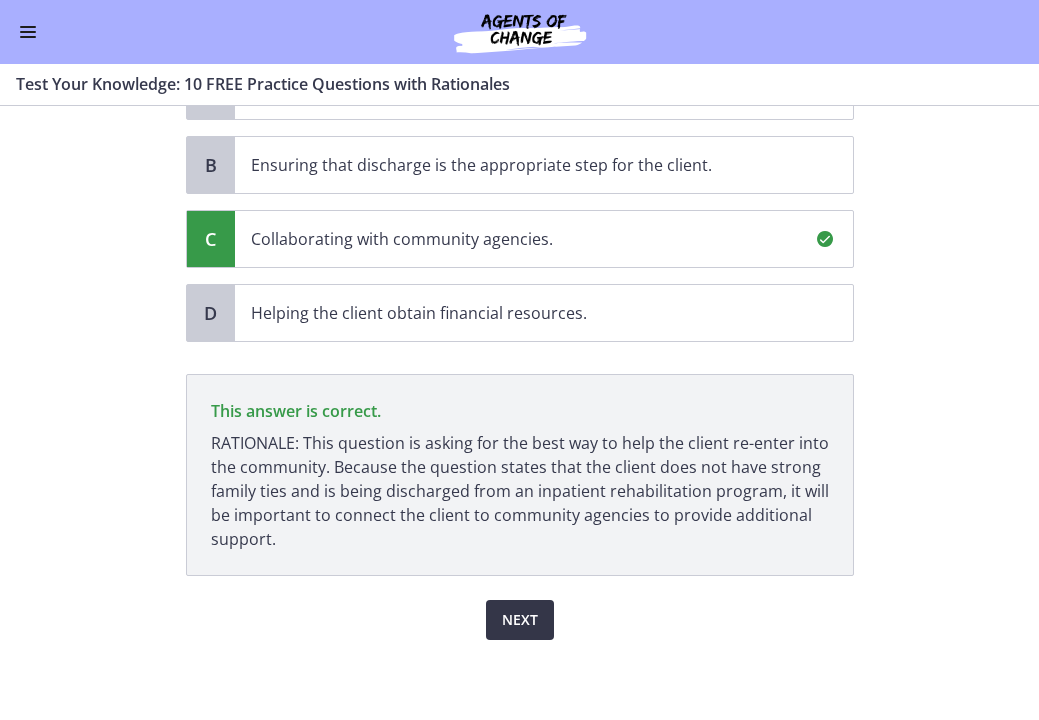 click on "Next" at bounding box center [520, 620] 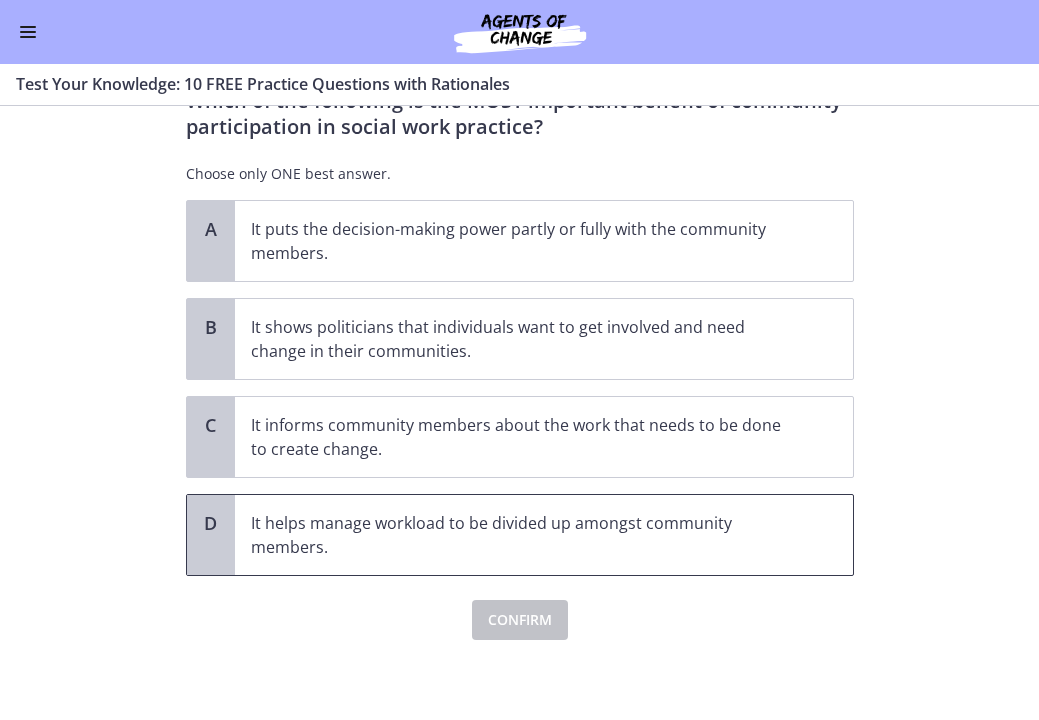 scroll, scrollTop: 0, scrollLeft: 0, axis: both 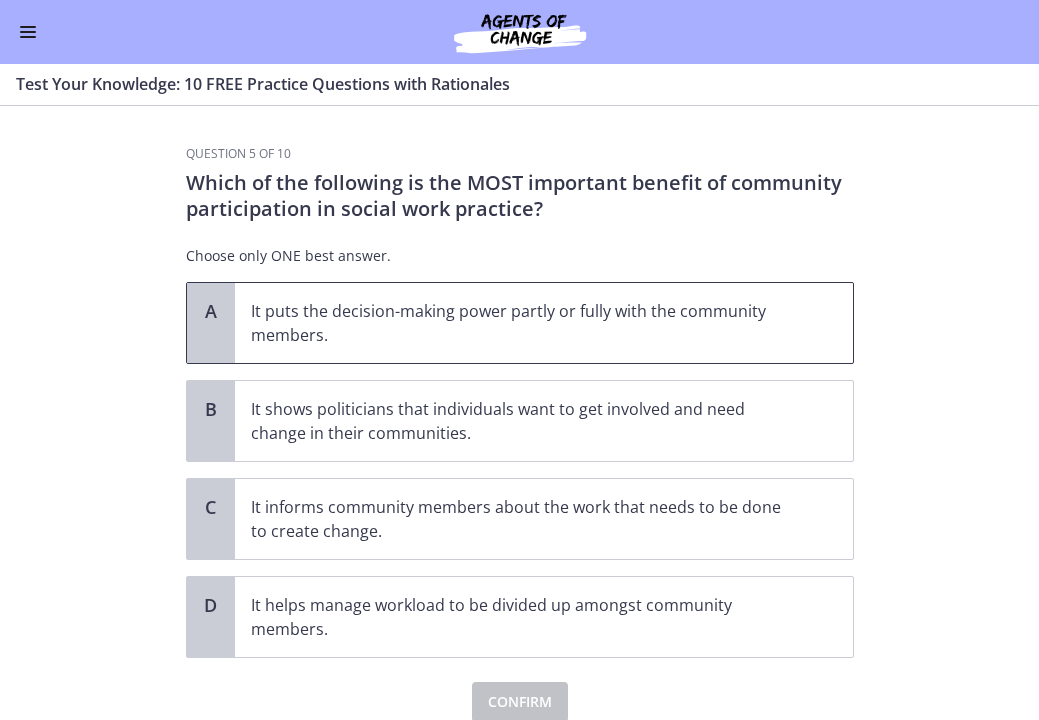 click on "It puts the decision-making power partly or fully with the community members." at bounding box center [524, 323] 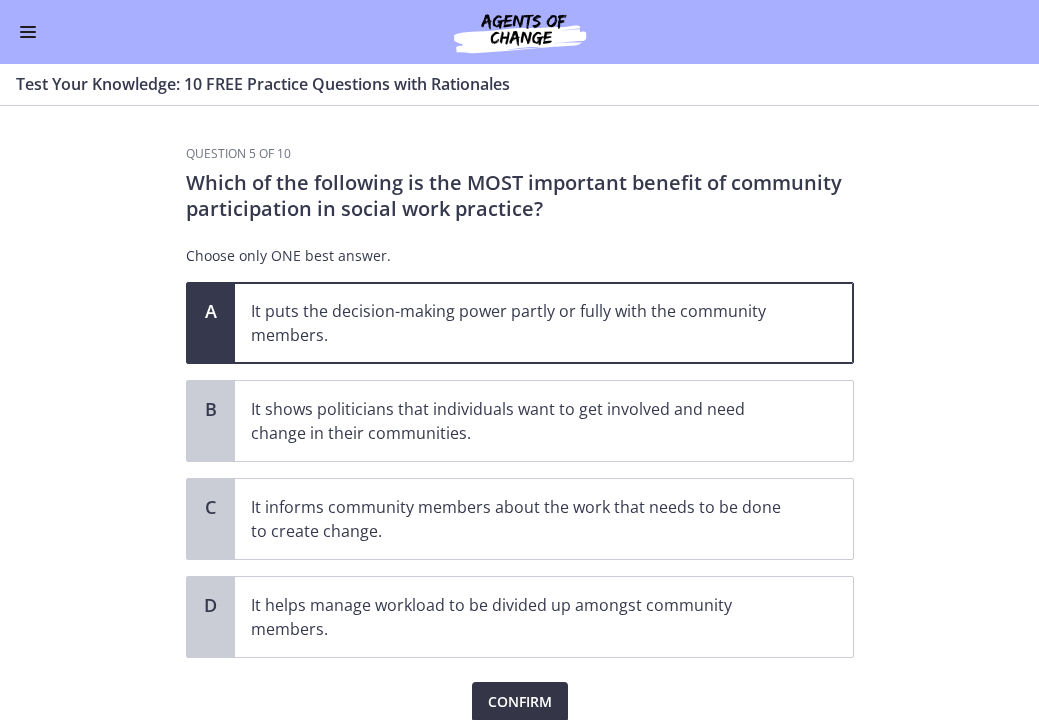 click on "Confirm" at bounding box center (520, 702) 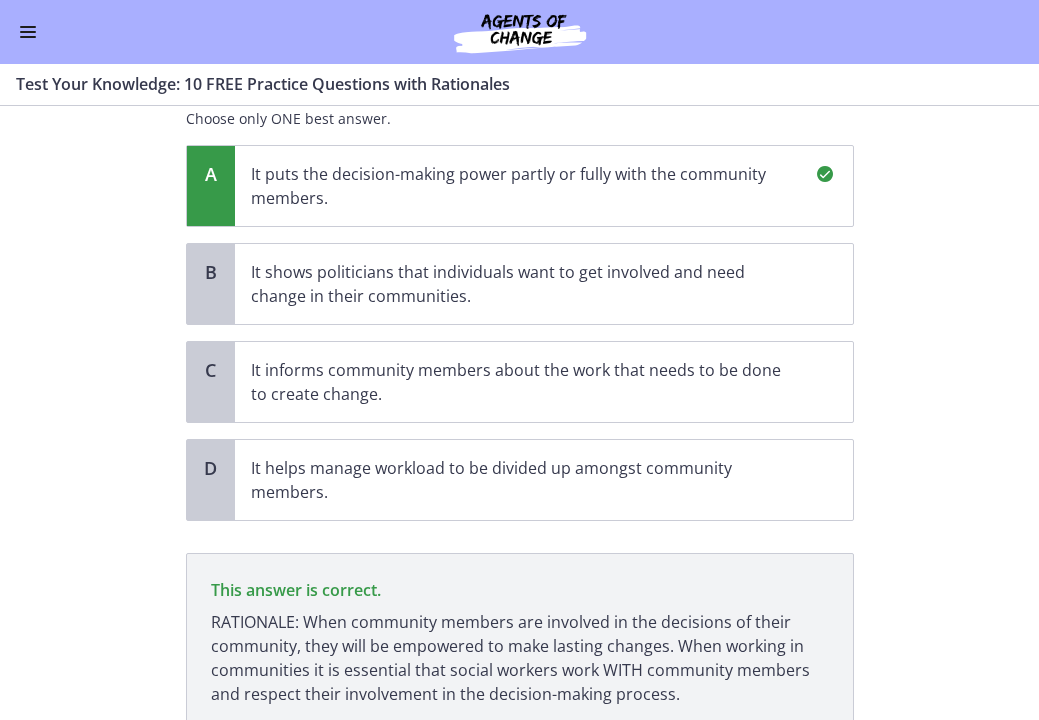 scroll, scrollTop: 292, scrollLeft: 0, axis: vertical 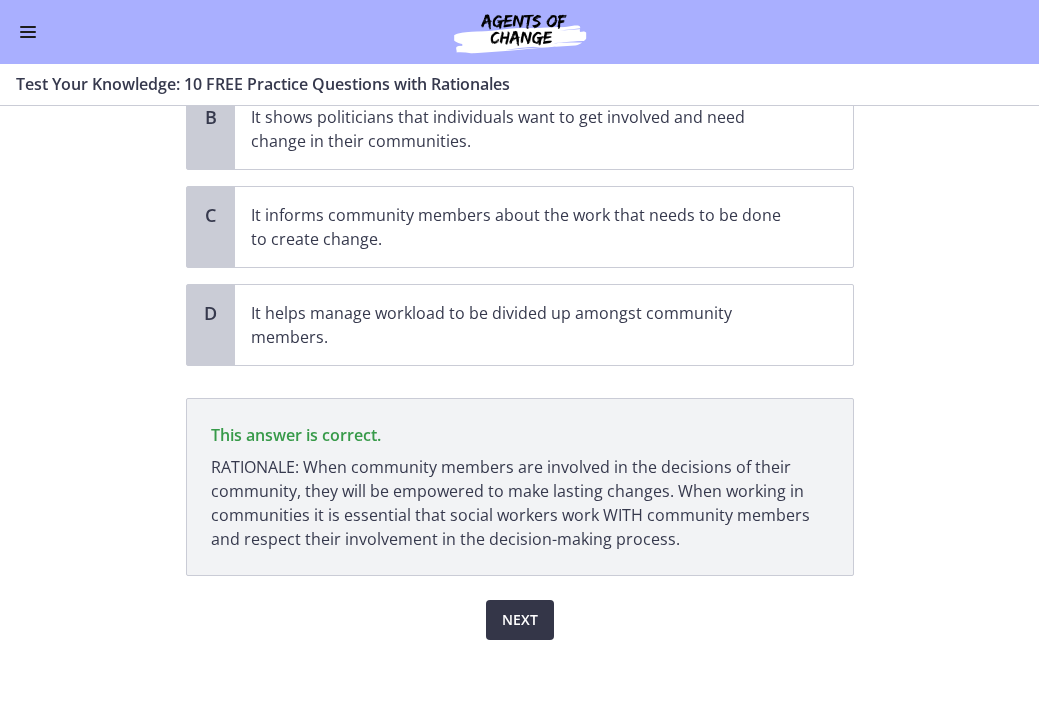 click on "Next" at bounding box center [520, 620] 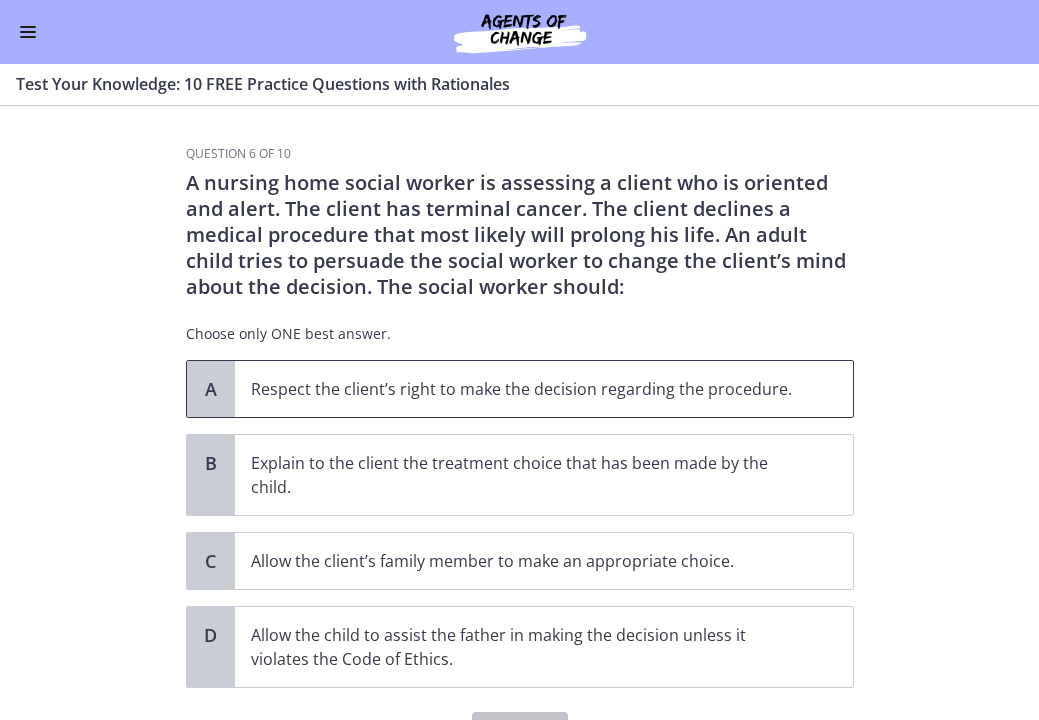 click on "Respect the client’s right to make the decision regarding the procedure." at bounding box center [544, 389] 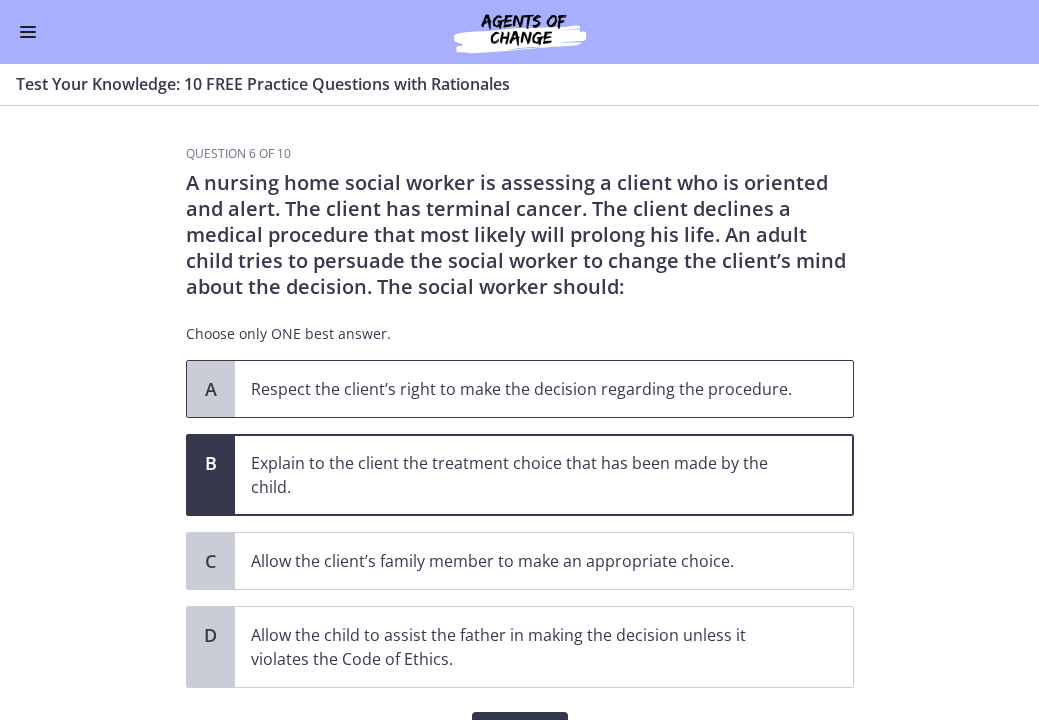 click on "Respect the client’s right to make the decision regarding the procedure." at bounding box center [524, 389] 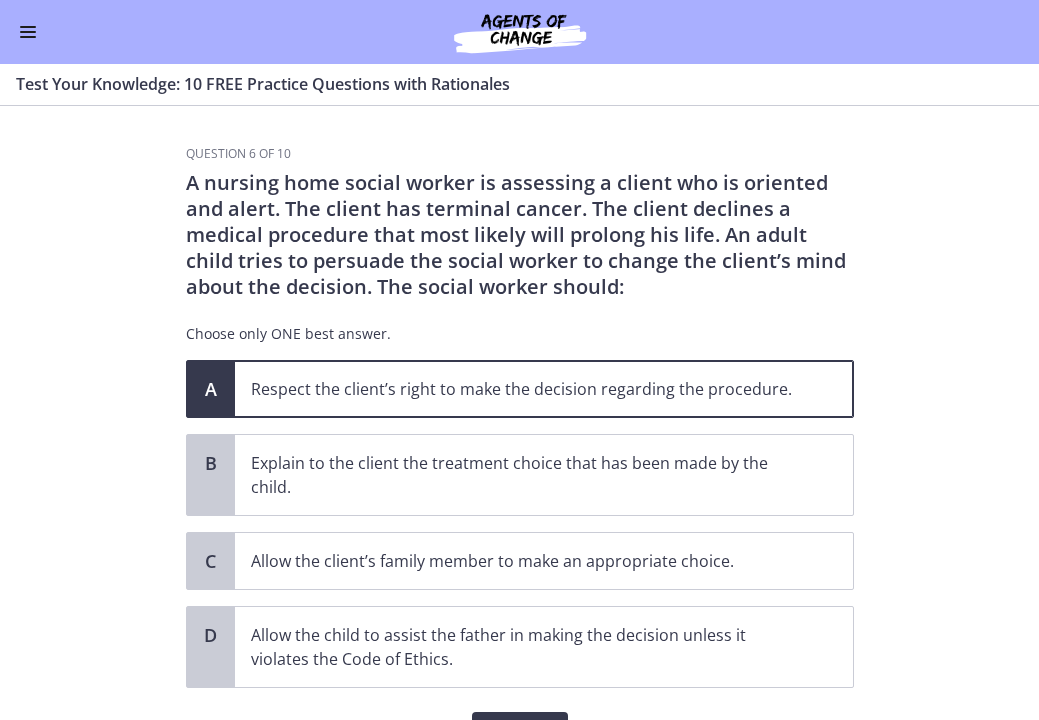 click on "Question   6   of   10
A nursing home social worker is assessing a client who is oriented and alert. The client has terminal cancer. The client declines a medical procedure that most likely will prolong his life. An adult child tries to persuade the social worker to change the client’s mind about the decision. The social worker should:
Choose only ONE best answer.
A
Respect the client’s right to make the decision regarding the procedure.
B
Explain to the client the treatment choice that has been made by the child.
C
Allow the client’s family member to make an appropriate choice.
D" at bounding box center [519, 413] 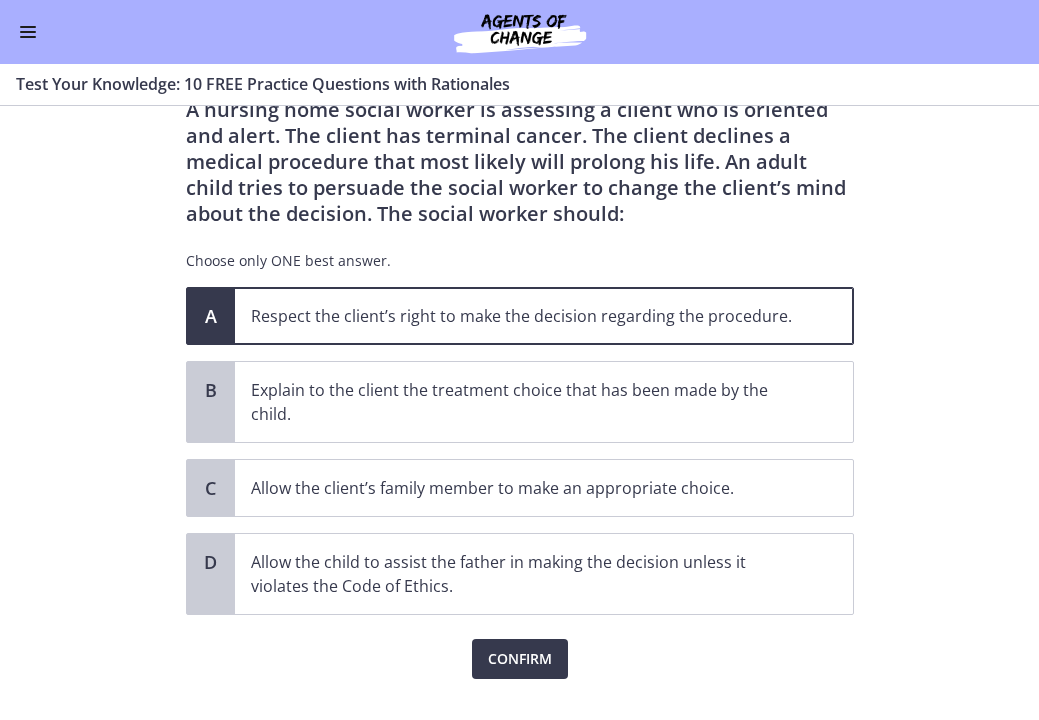 scroll, scrollTop: 78, scrollLeft: 0, axis: vertical 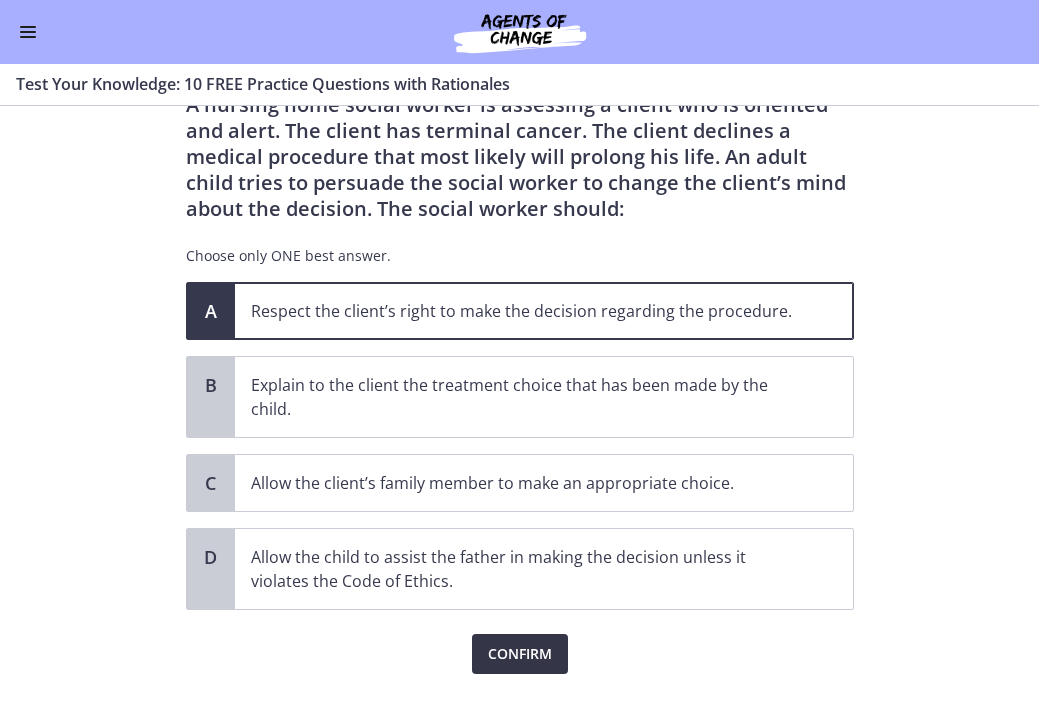 click on "Confirm" at bounding box center [520, 654] 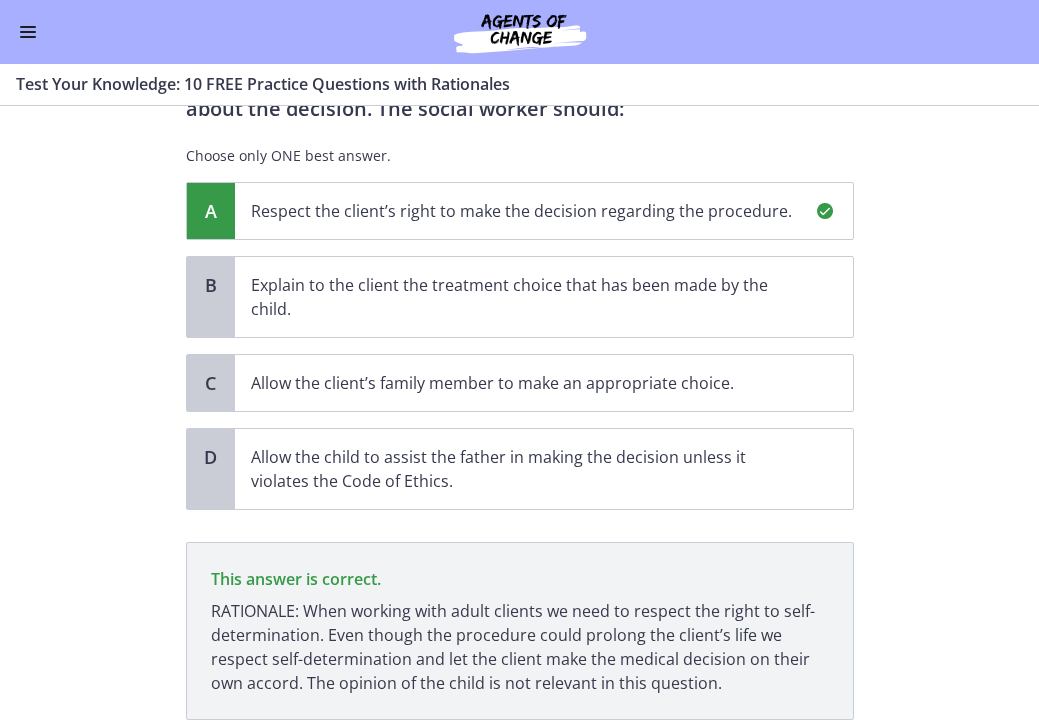 scroll, scrollTop: 322, scrollLeft: 0, axis: vertical 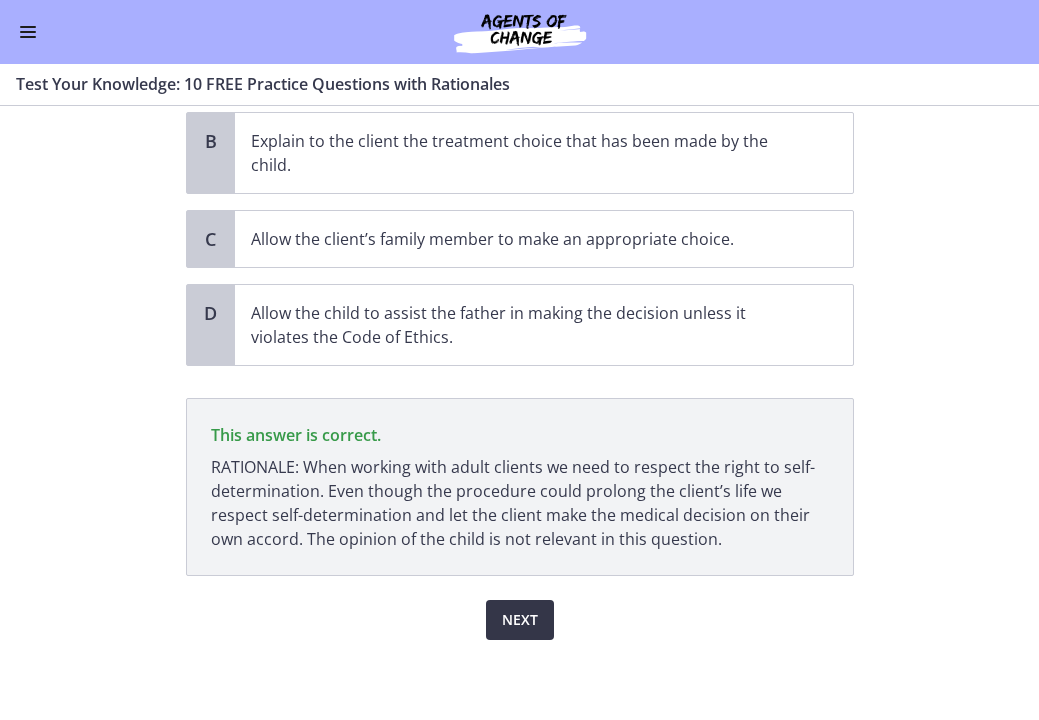 click on "Next" at bounding box center (520, 620) 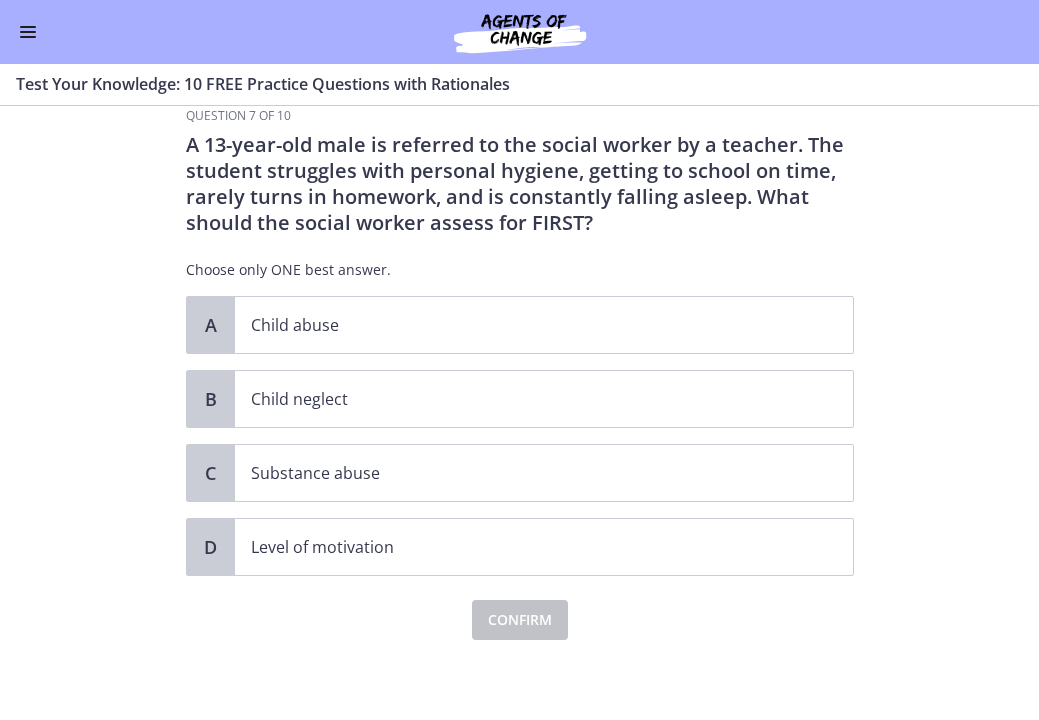 scroll, scrollTop: 0, scrollLeft: 0, axis: both 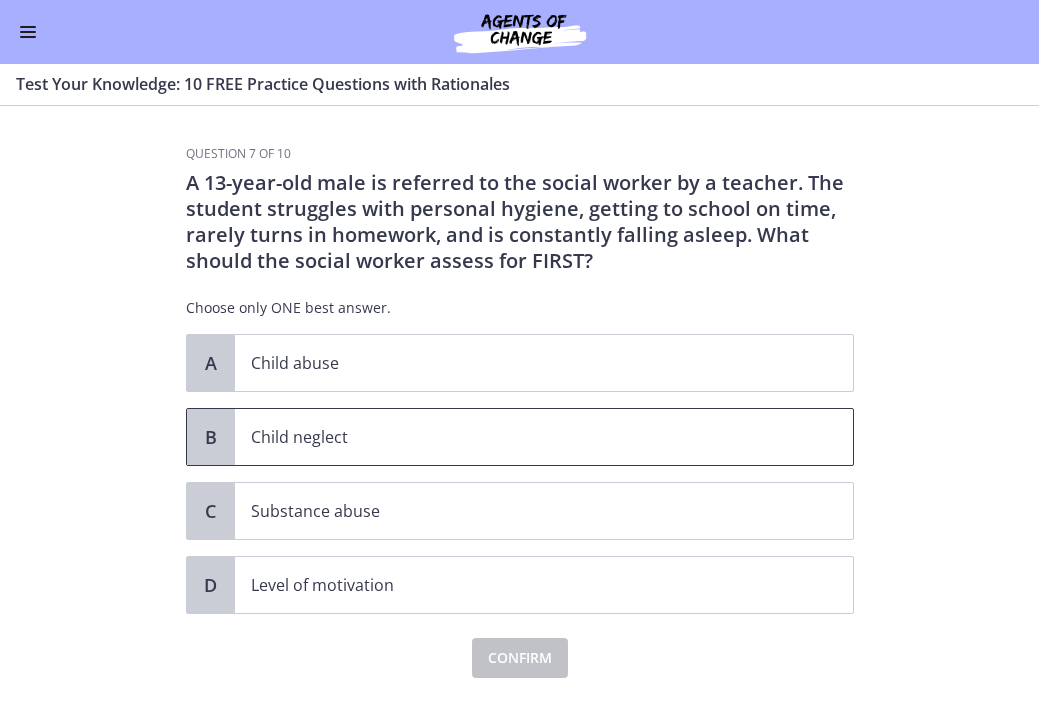 click on "Child neglect" at bounding box center (544, 437) 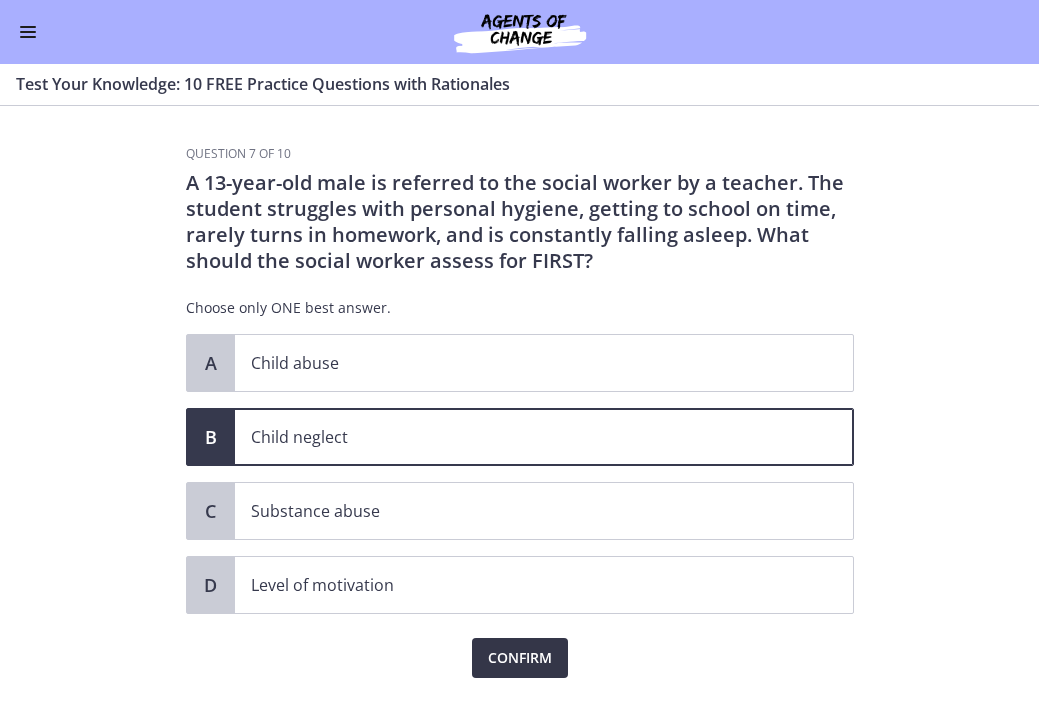 click on "Confirm" at bounding box center (520, 658) 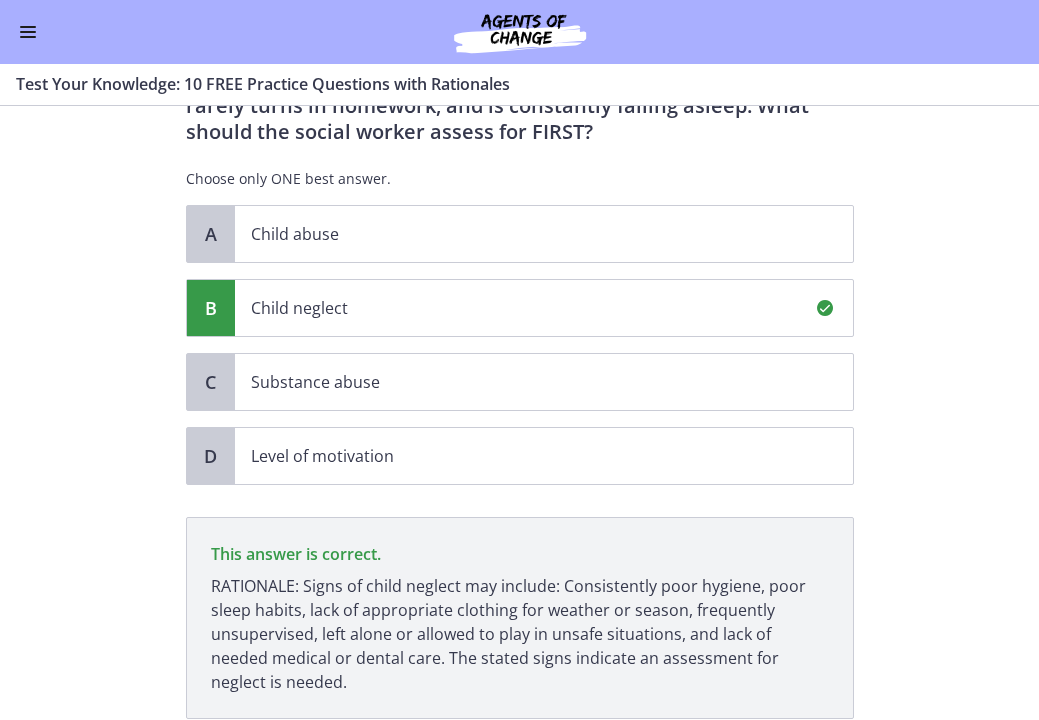 scroll, scrollTop: 272, scrollLeft: 0, axis: vertical 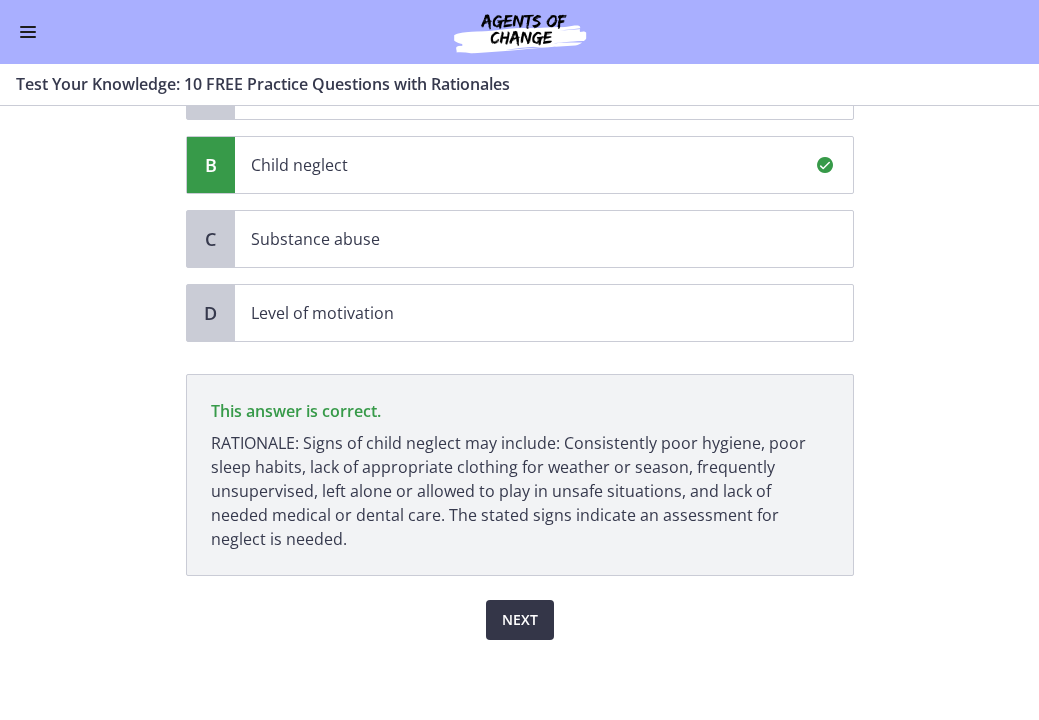 click on "Next" at bounding box center (520, 620) 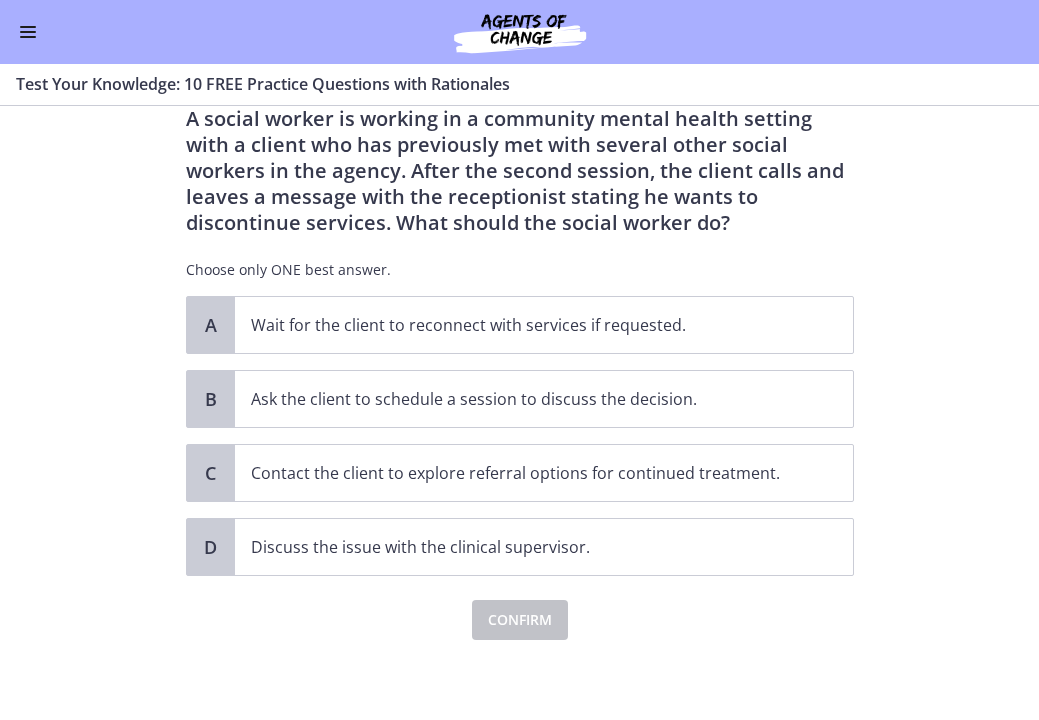 scroll, scrollTop: 0, scrollLeft: 0, axis: both 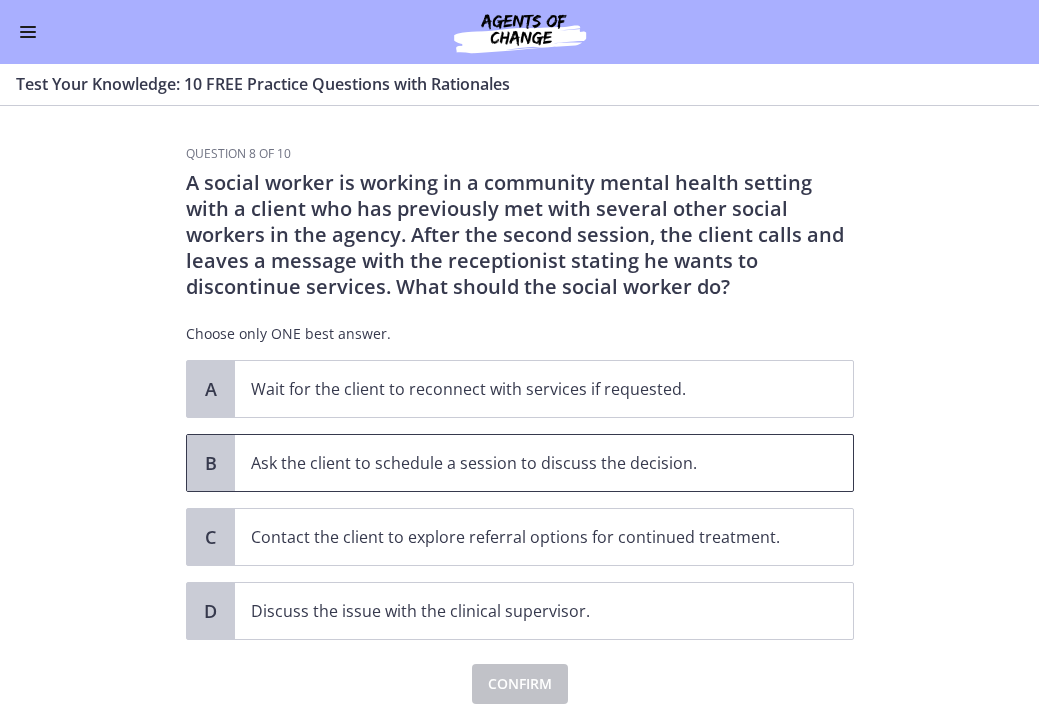 click on "Ask the client to schedule a session to discuss the decision." at bounding box center [524, 463] 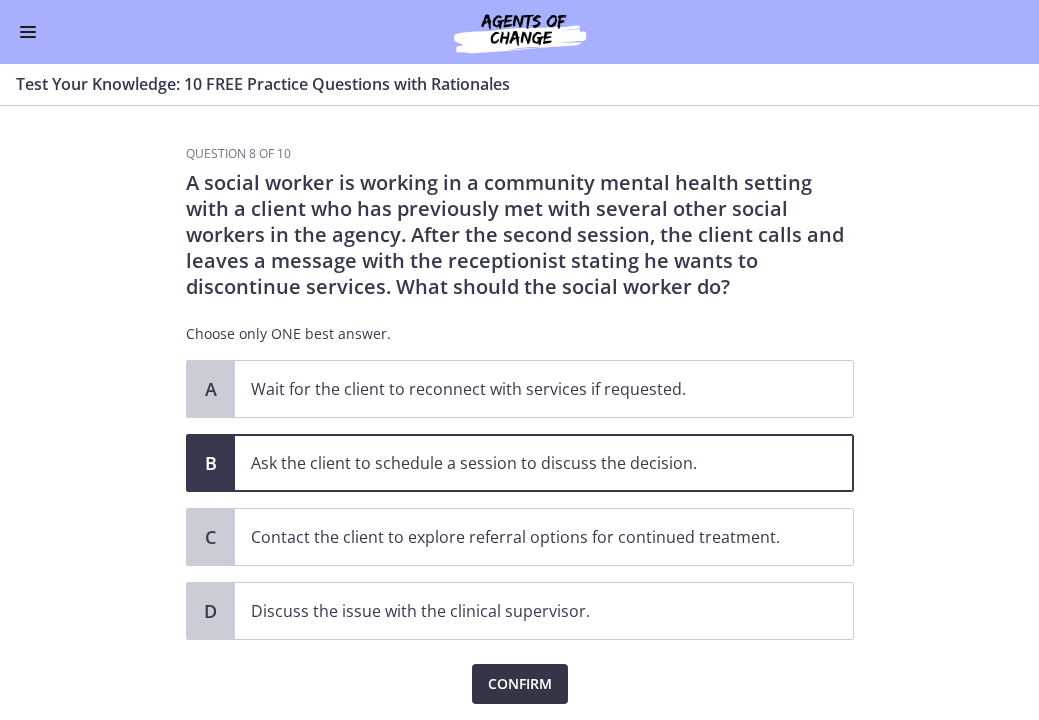 click on "Confirm" at bounding box center [520, 684] 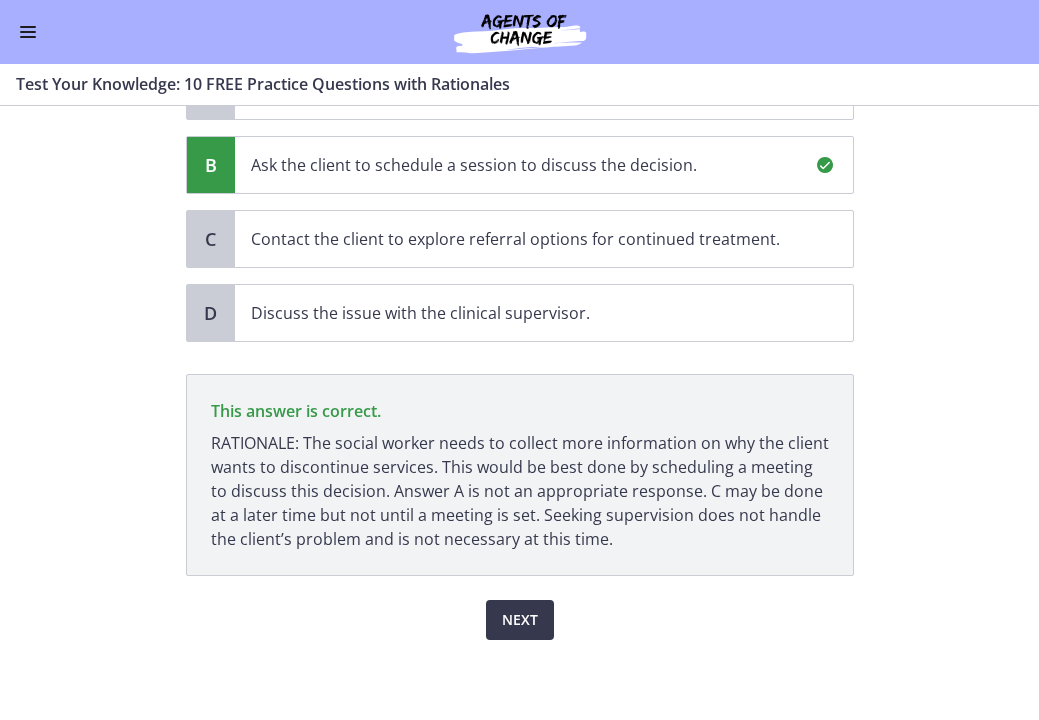 scroll, scrollTop: 298, scrollLeft: 0, axis: vertical 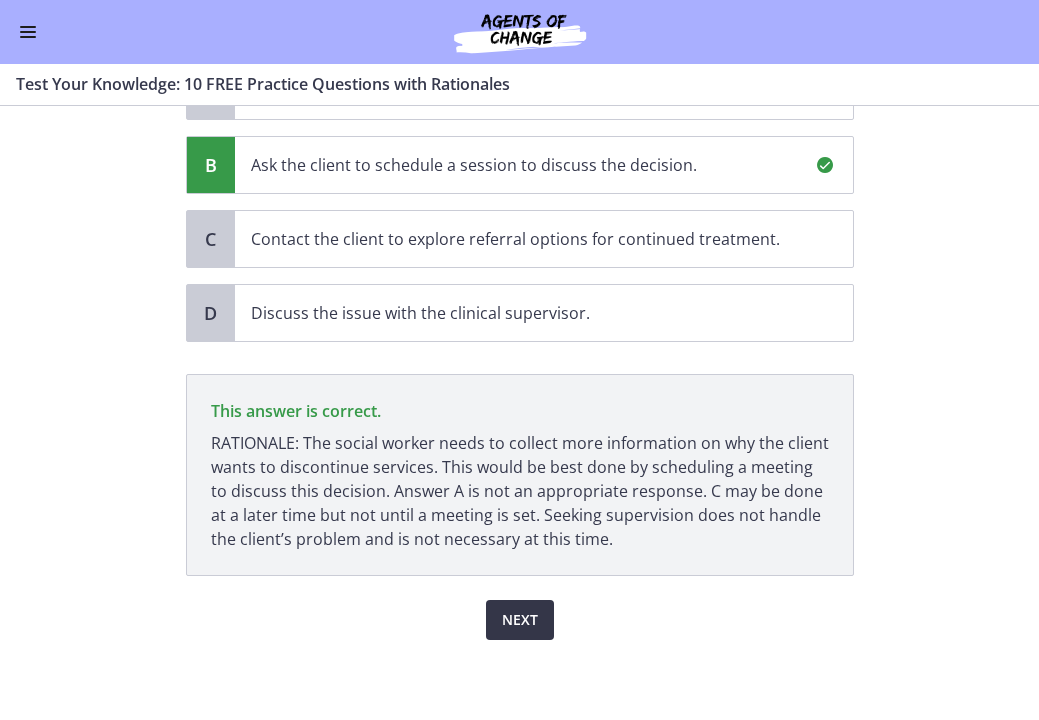 click on "Next" at bounding box center [520, 620] 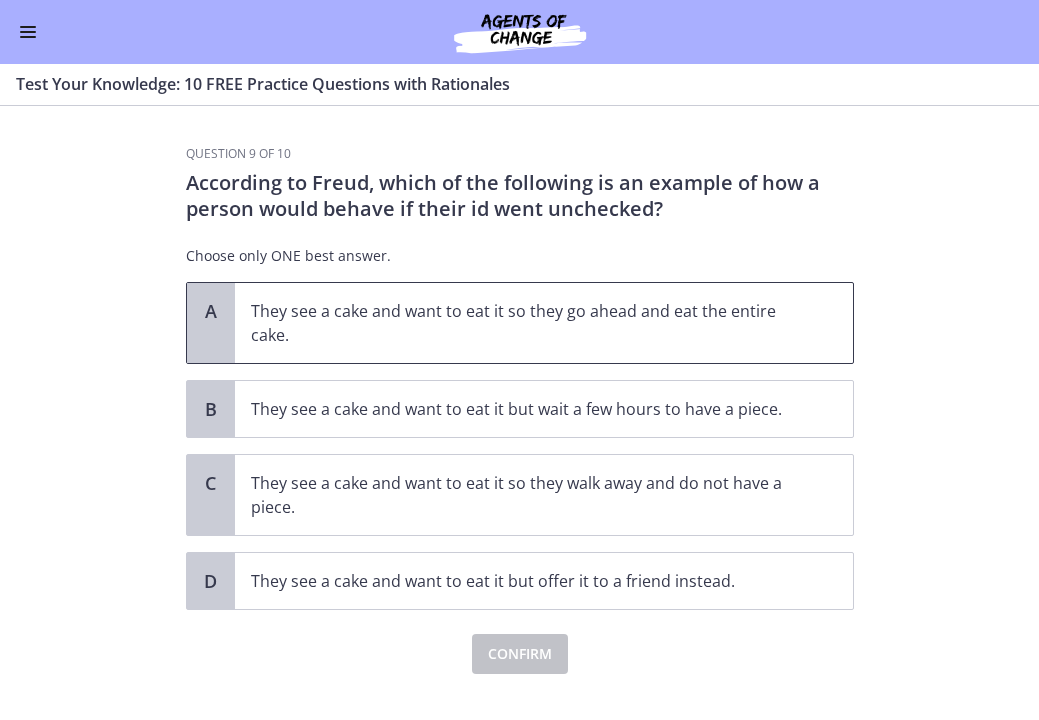 click on "They see a cake and want to eat it so they go ahead and eat the entire cake." at bounding box center [524, 323] 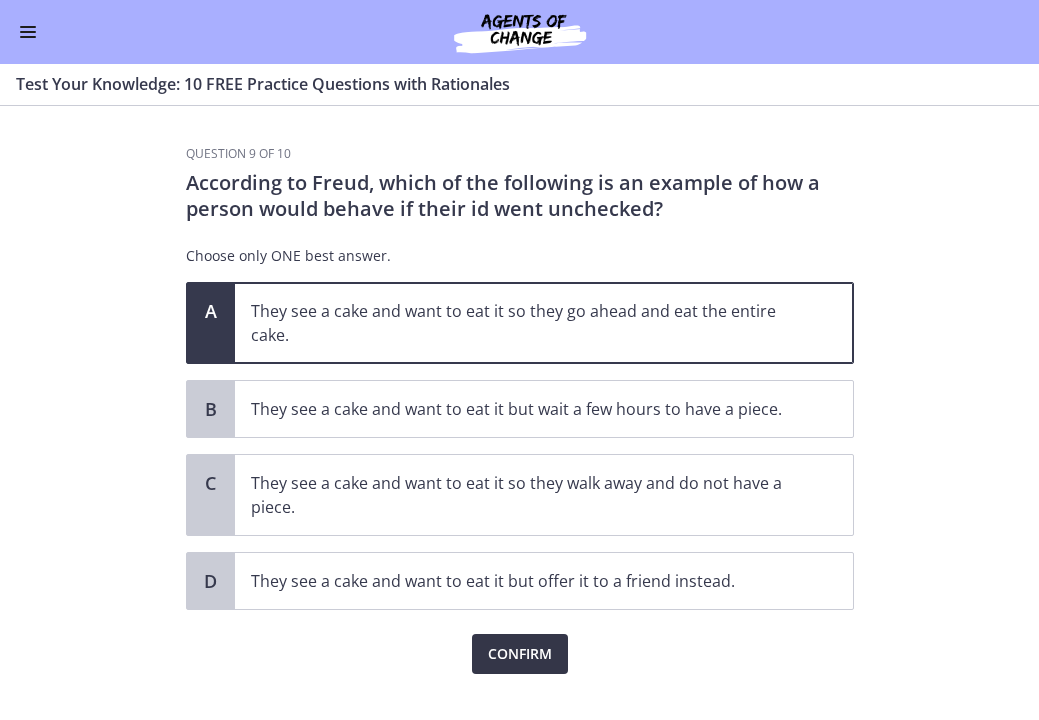 click on "Confirm" at bounding box center [520, 654] 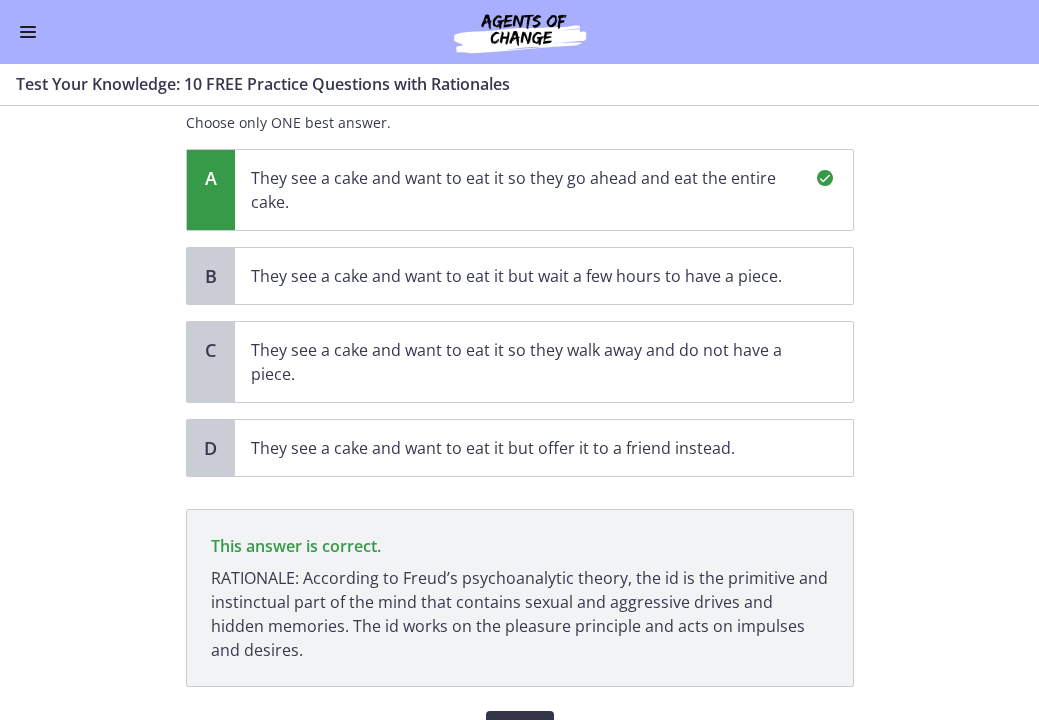 scroll, scrollTop: 244, scrollLeft: 0, axis: vertical 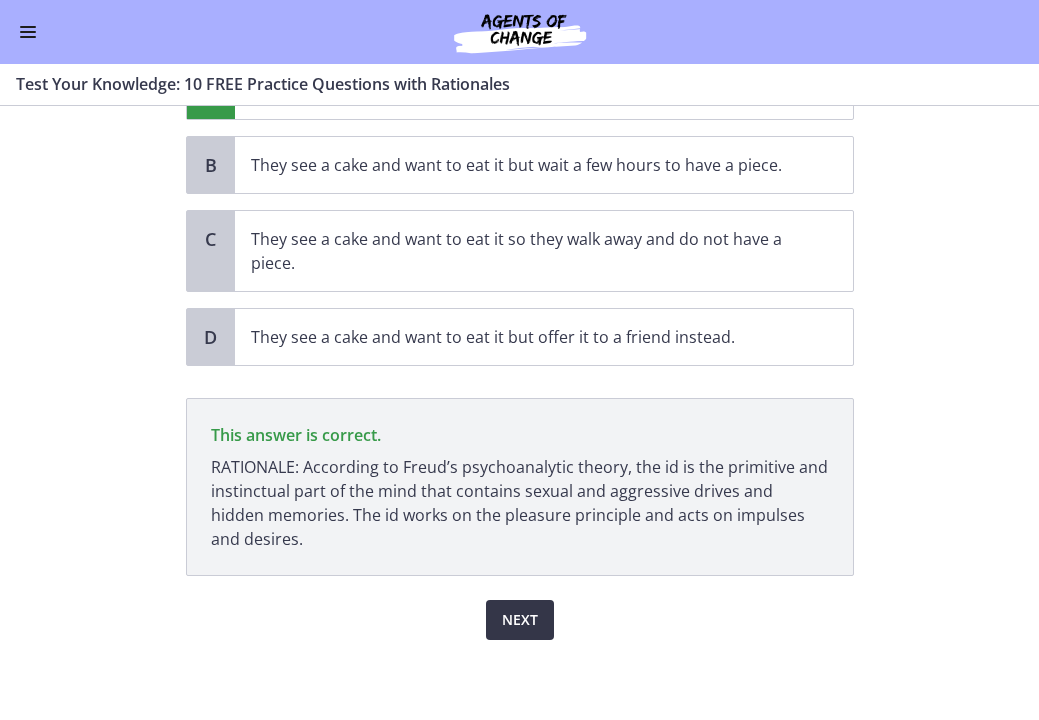 click on "Next" at bounding box center (520, 620) 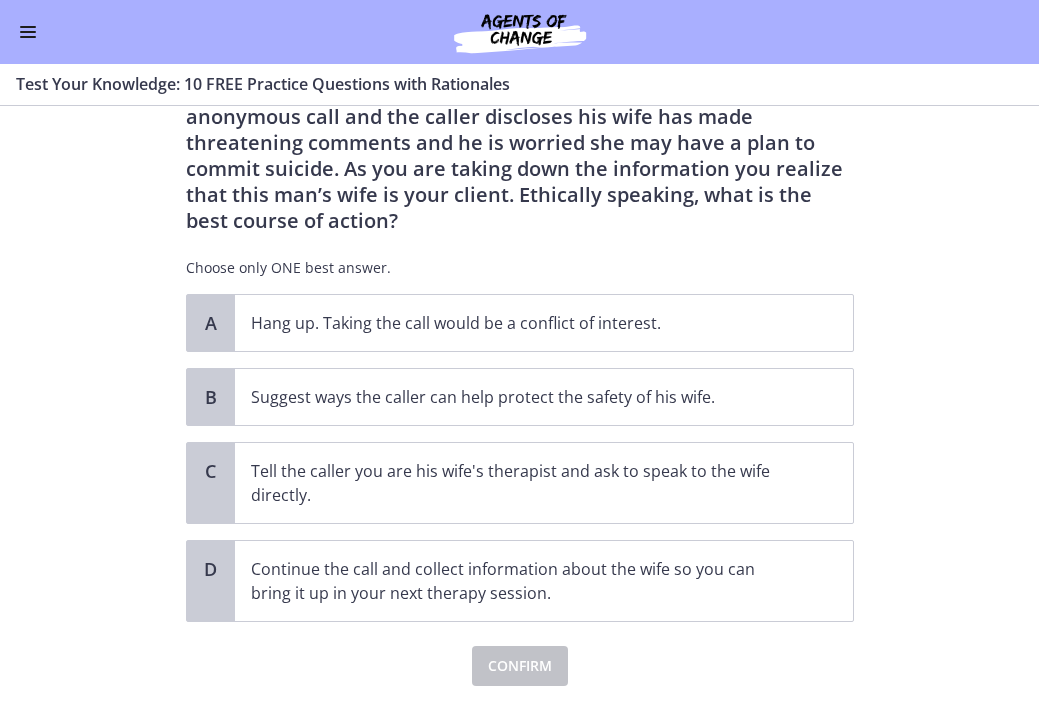 scroll, scrollTop: 113, scrollLeft: 0, axis: vertical 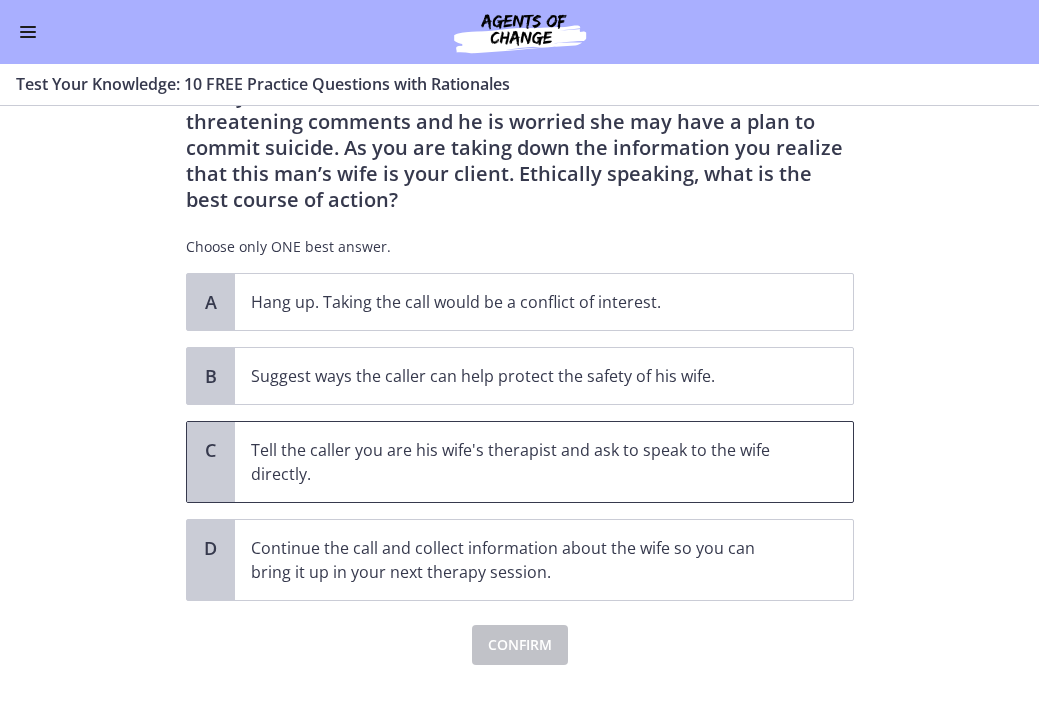 click on "Tell the caller you are his wife's therapist and ask to speak to the wife directly." at bounding box center [524, 462] 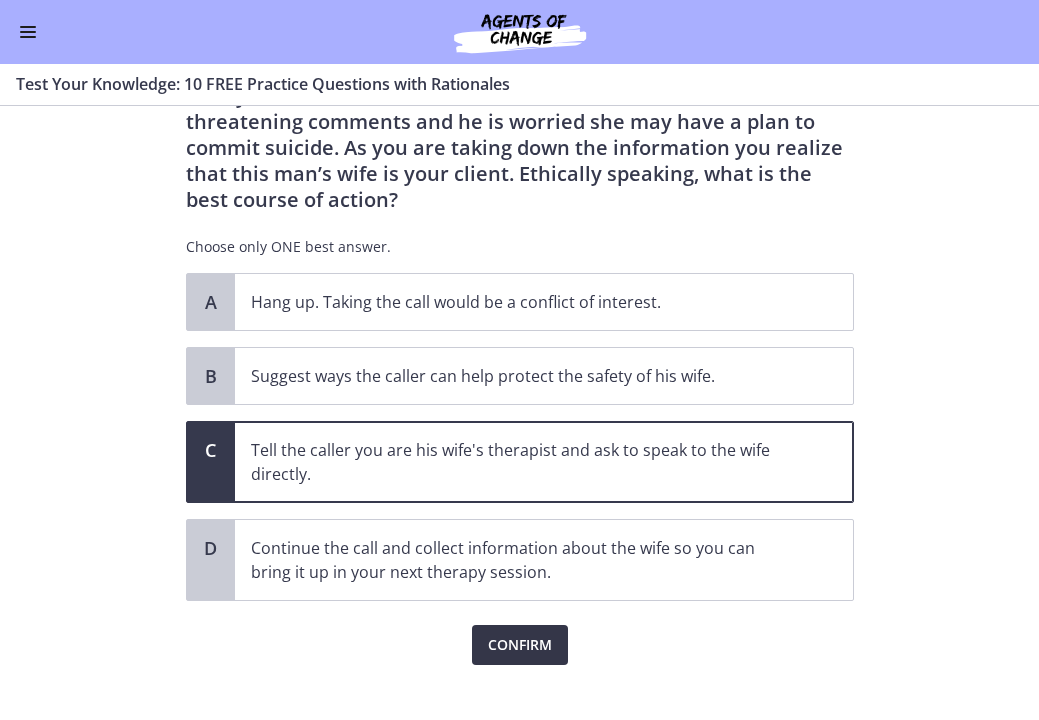 click on "Confirm" at bounding box center [520, 645] 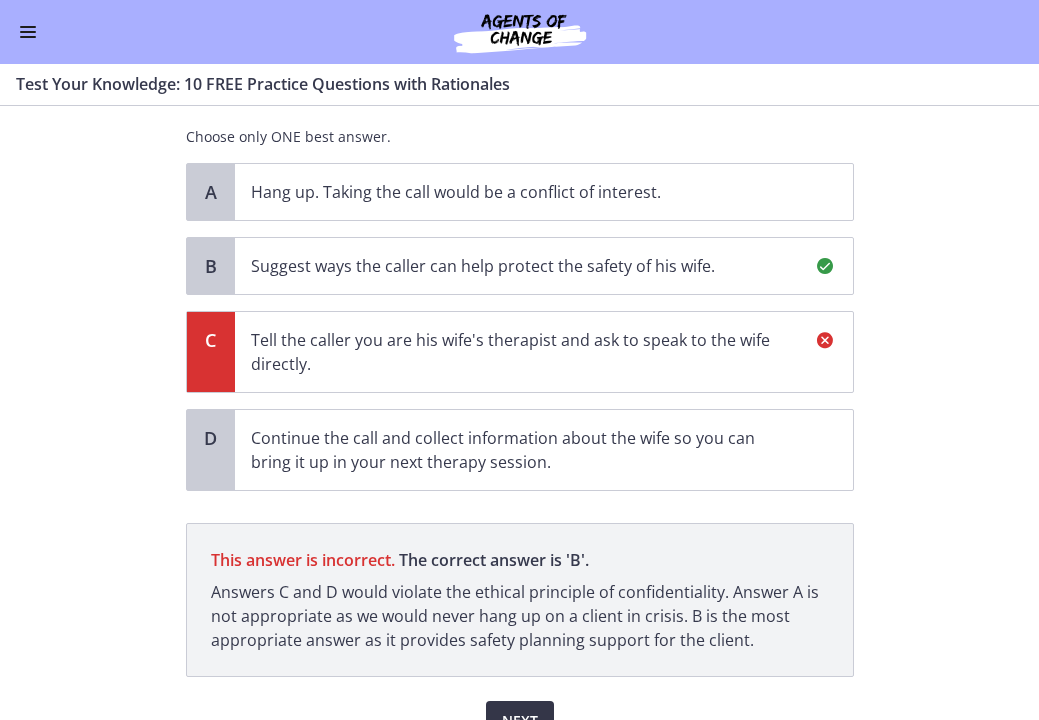 scroll, scrollTop: 324, scrollLeft: 0, axis: vertical 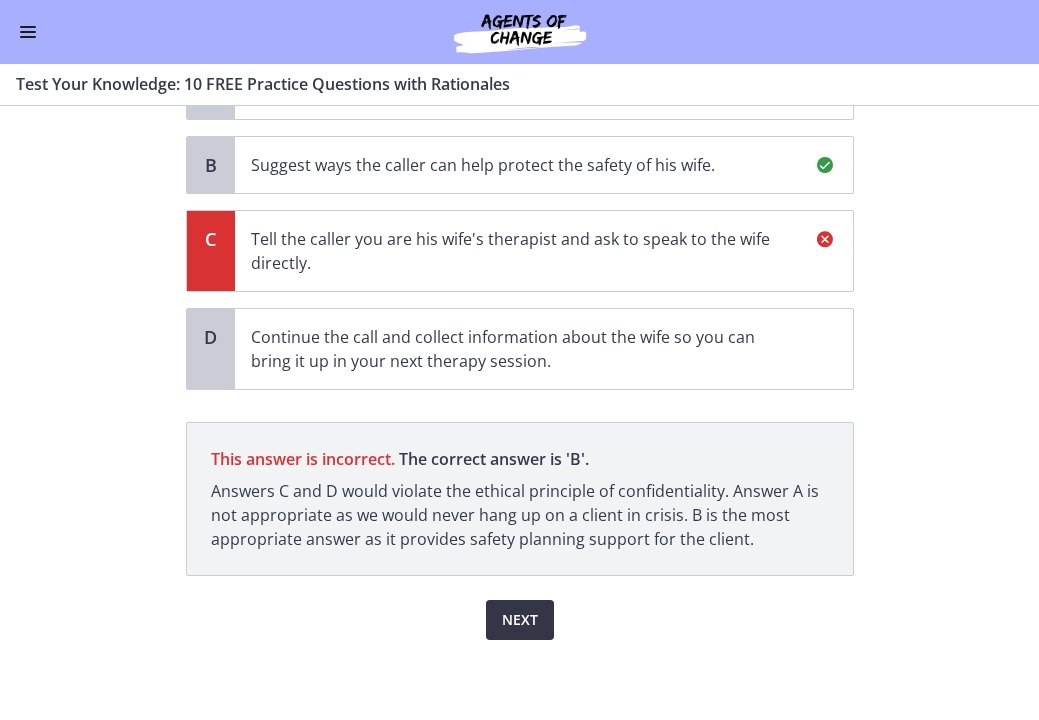 click on "Next" at bounding box center (520, 620) 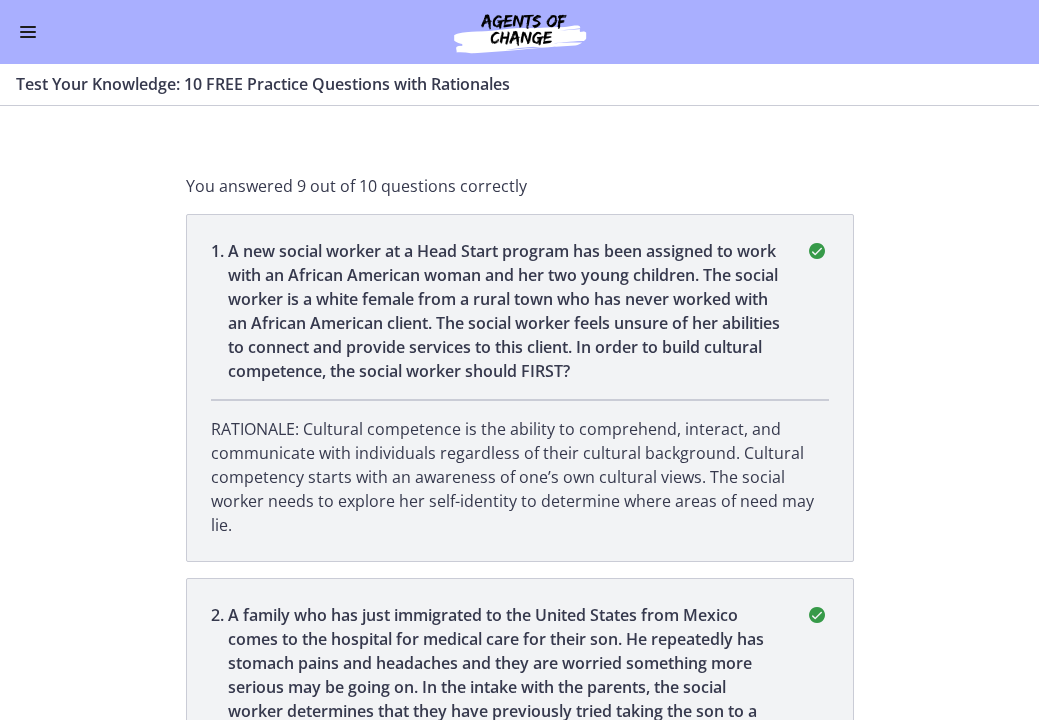 scroll, scrollTop: 0, scrollLeft: 0, axis: both 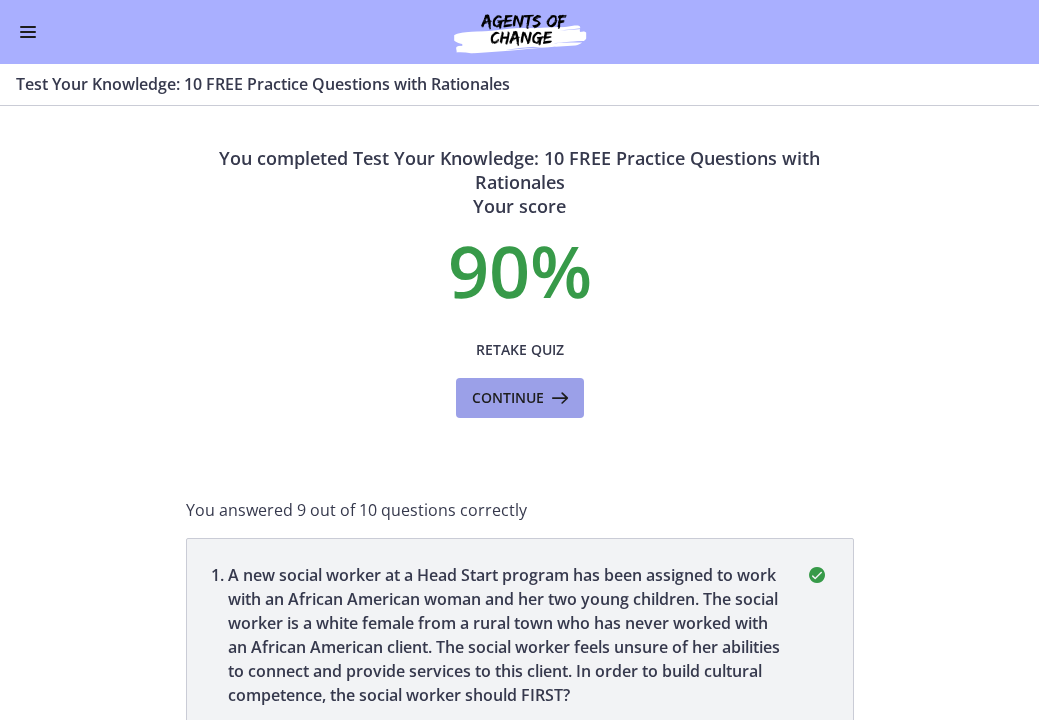 click at bounding box center (558, 398) 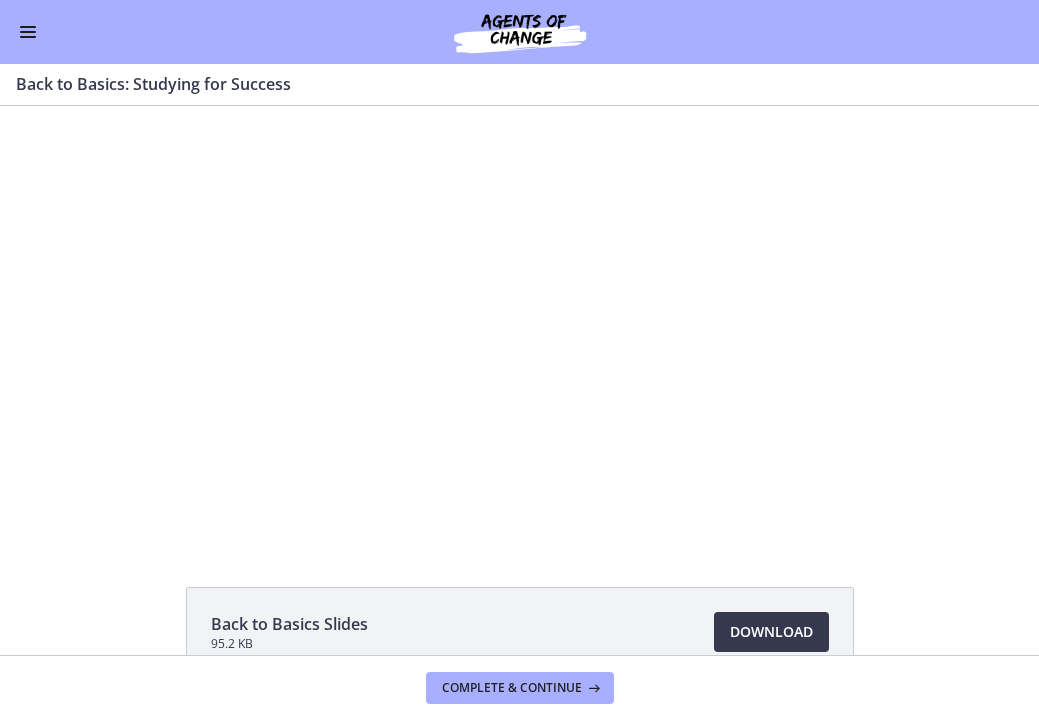 scroll, scrollTop: 0, scrollLeft: 0, axis: both 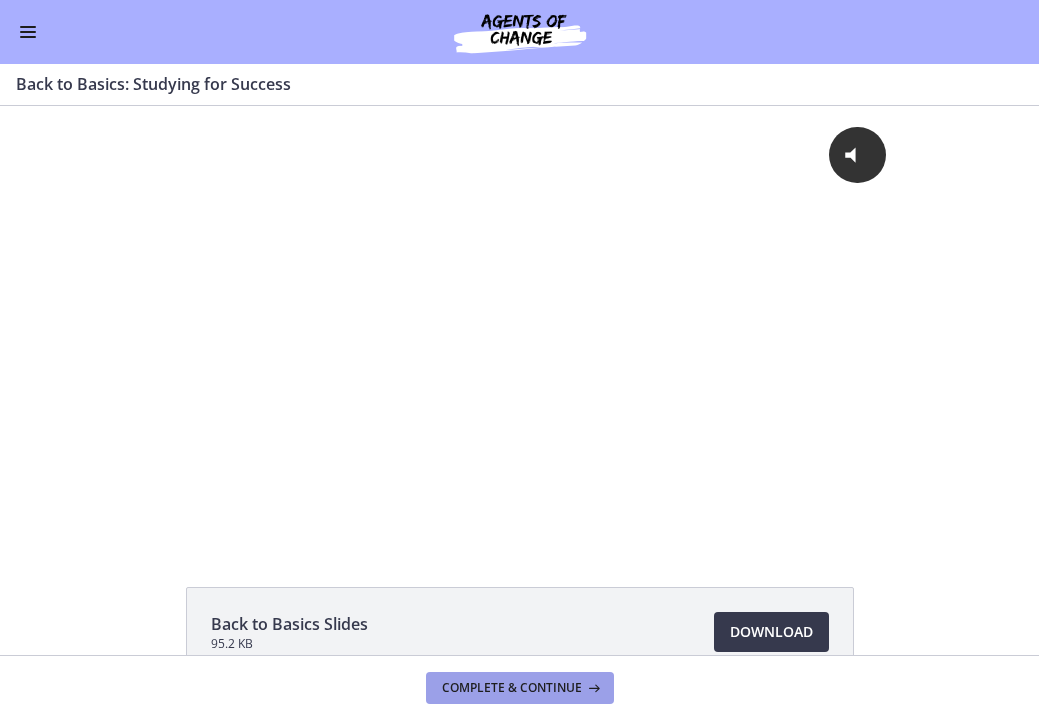 click on "Complete & continue" at bounding box center (520, 688) 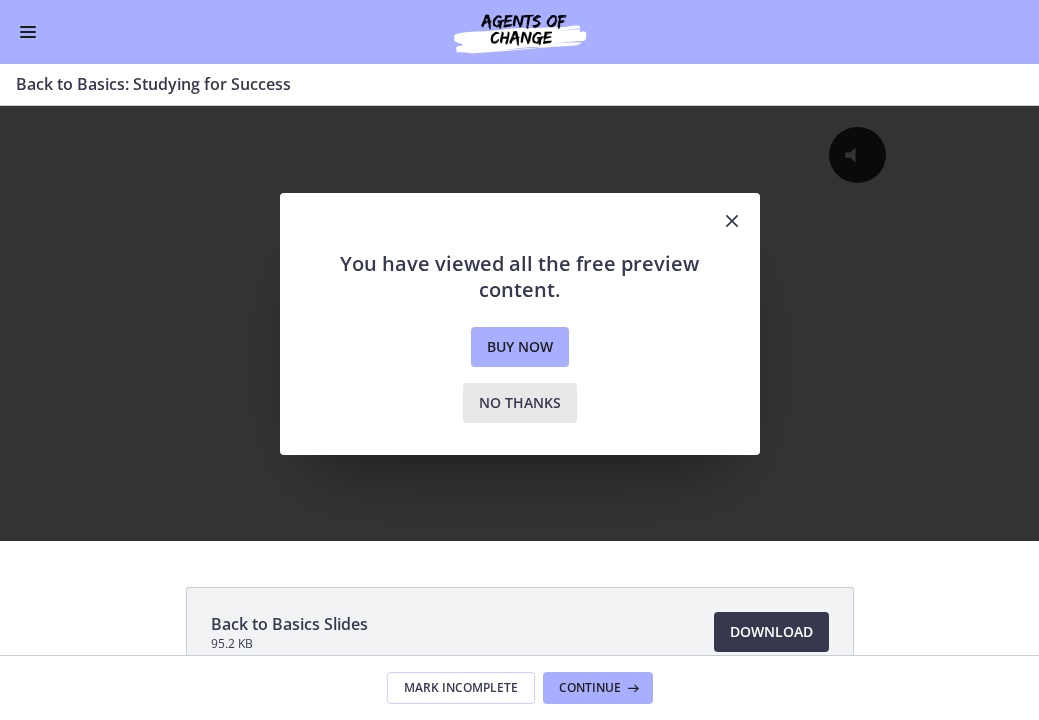 click on "No thanks" at bounding box center [520, 403] 